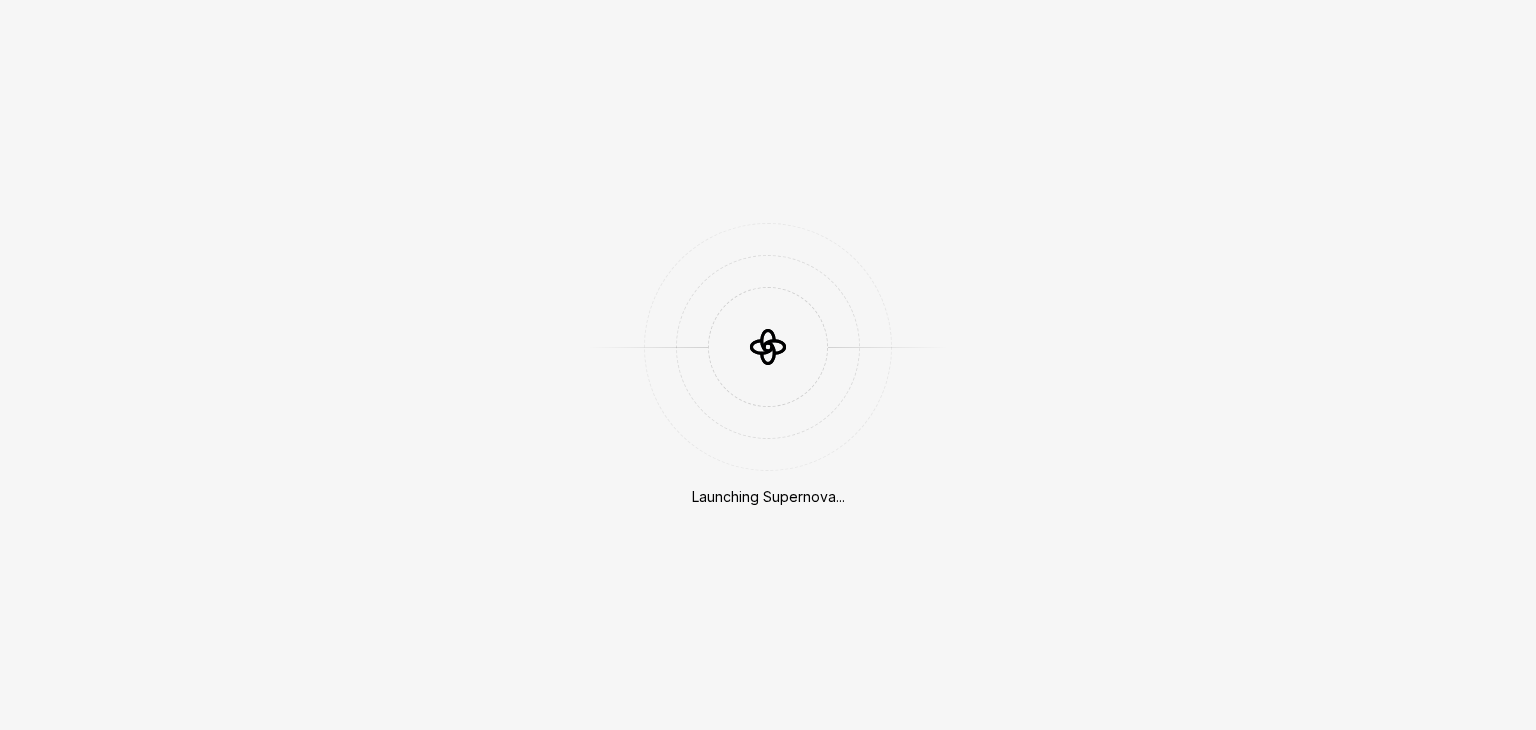 scroll, scrollTop: 0, scrollLeft: 0, axis: both 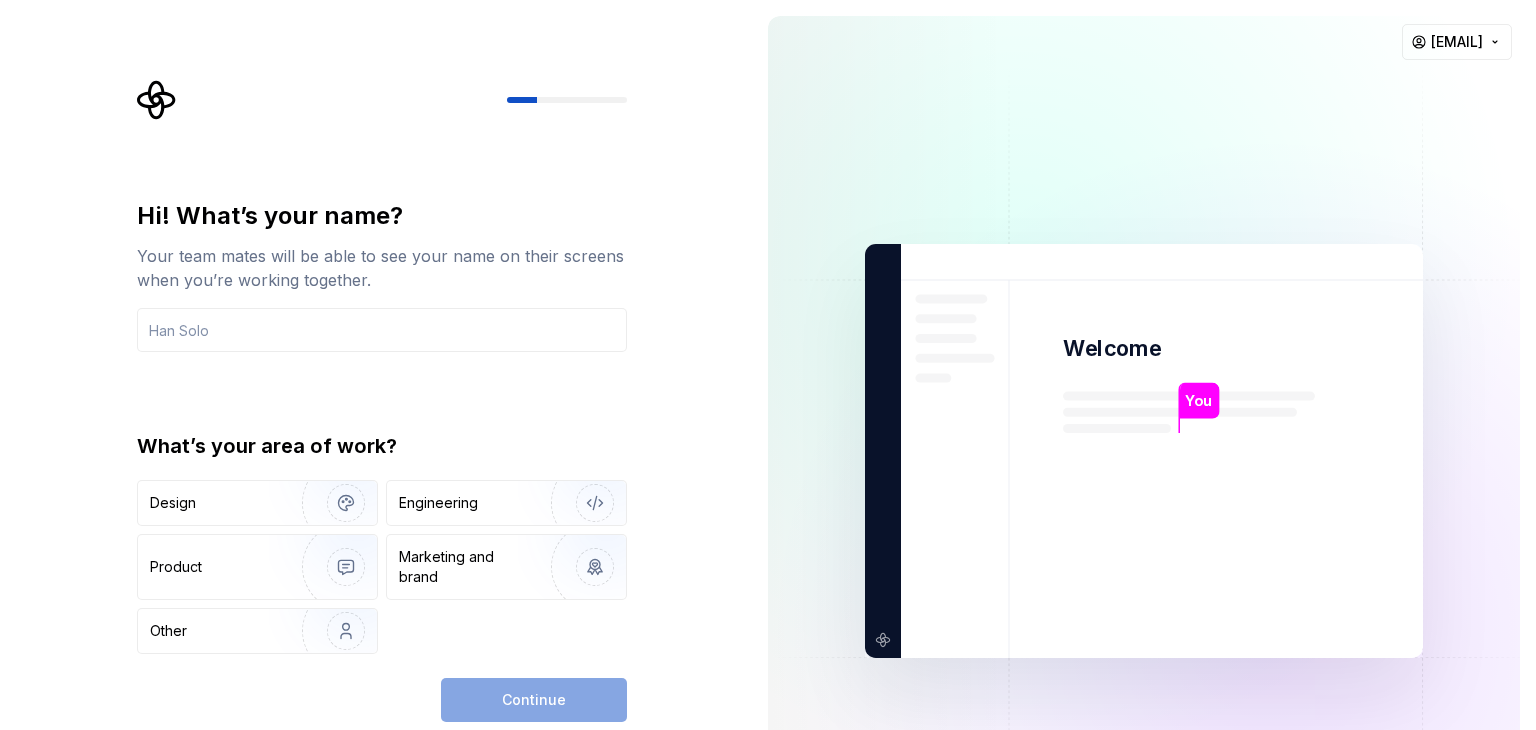 click on "You Welcome You T B +3 [FIRST] [LAST] [EMAIL]" at bounding box center (1144, 451) 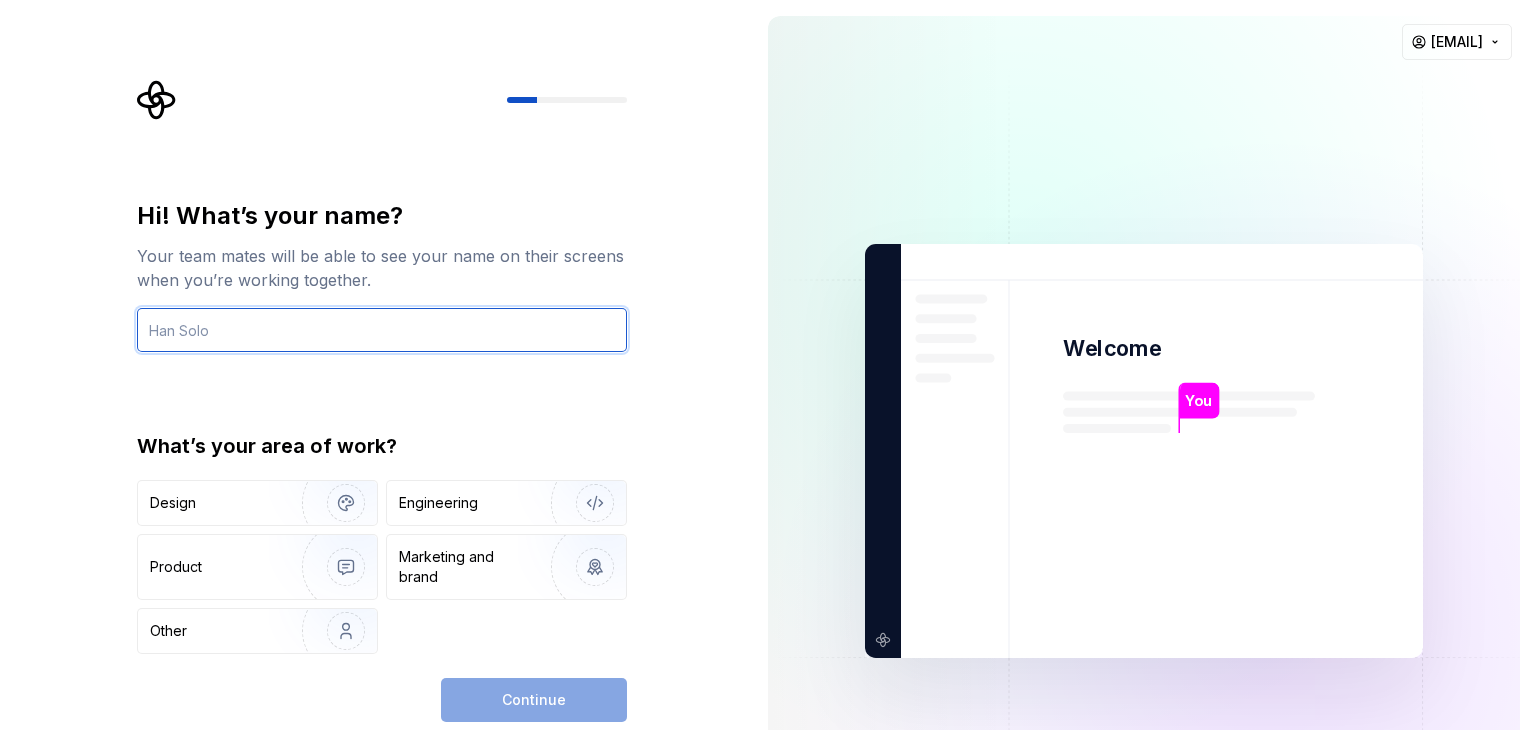 click at bounding box center (382, 330) 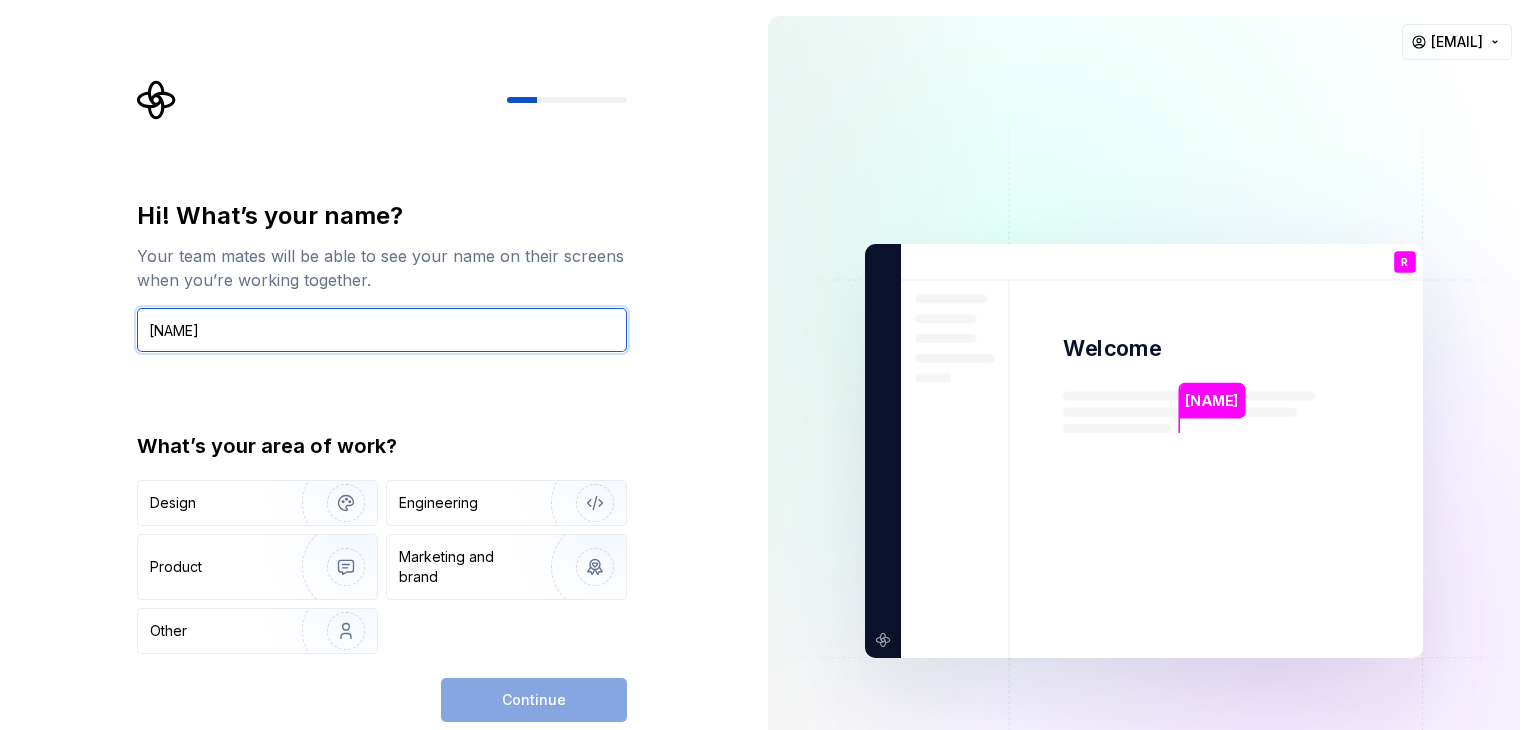 type on "[NAME]" 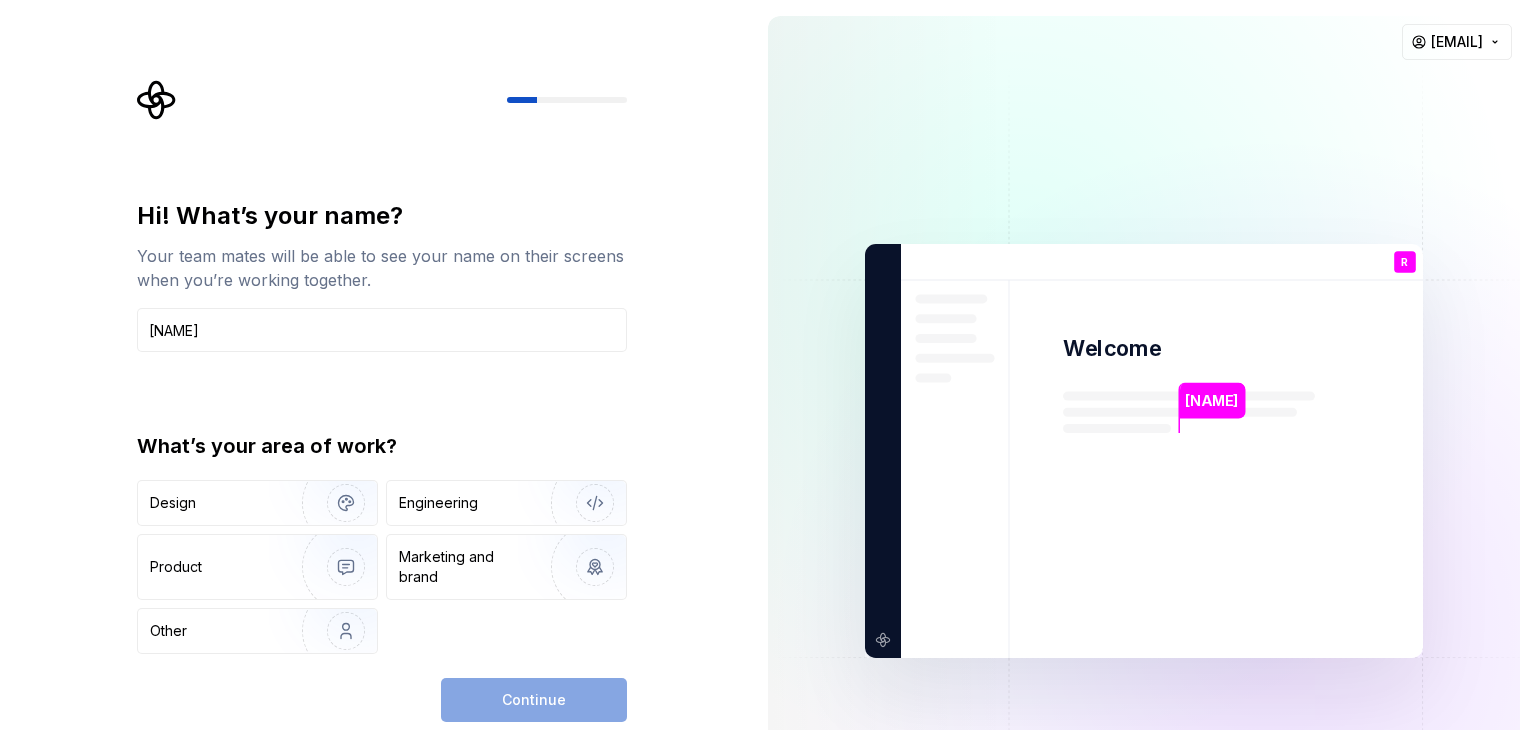 click on "Other" at bounding box center [208, 631] 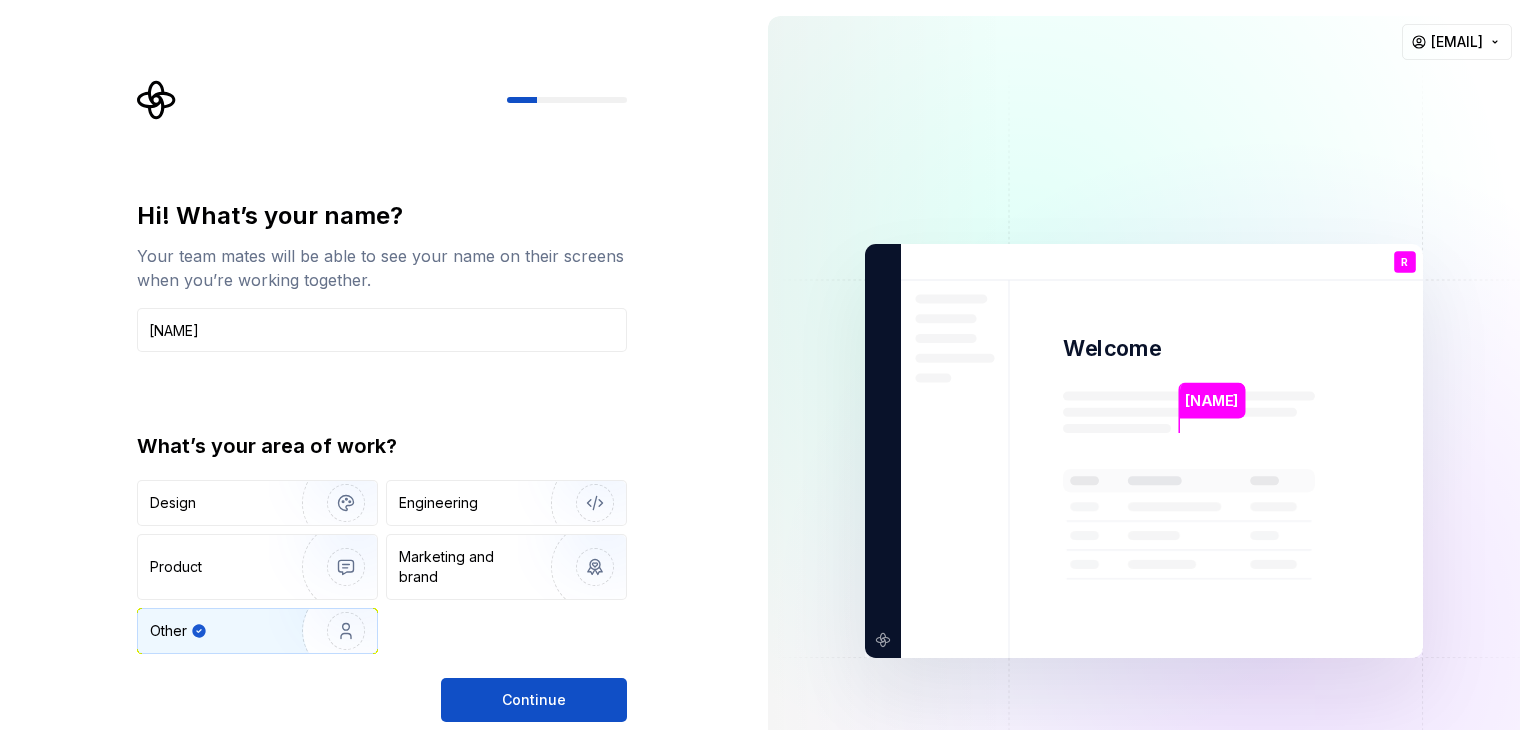click on "Continue" at bounding box center [534, 700] 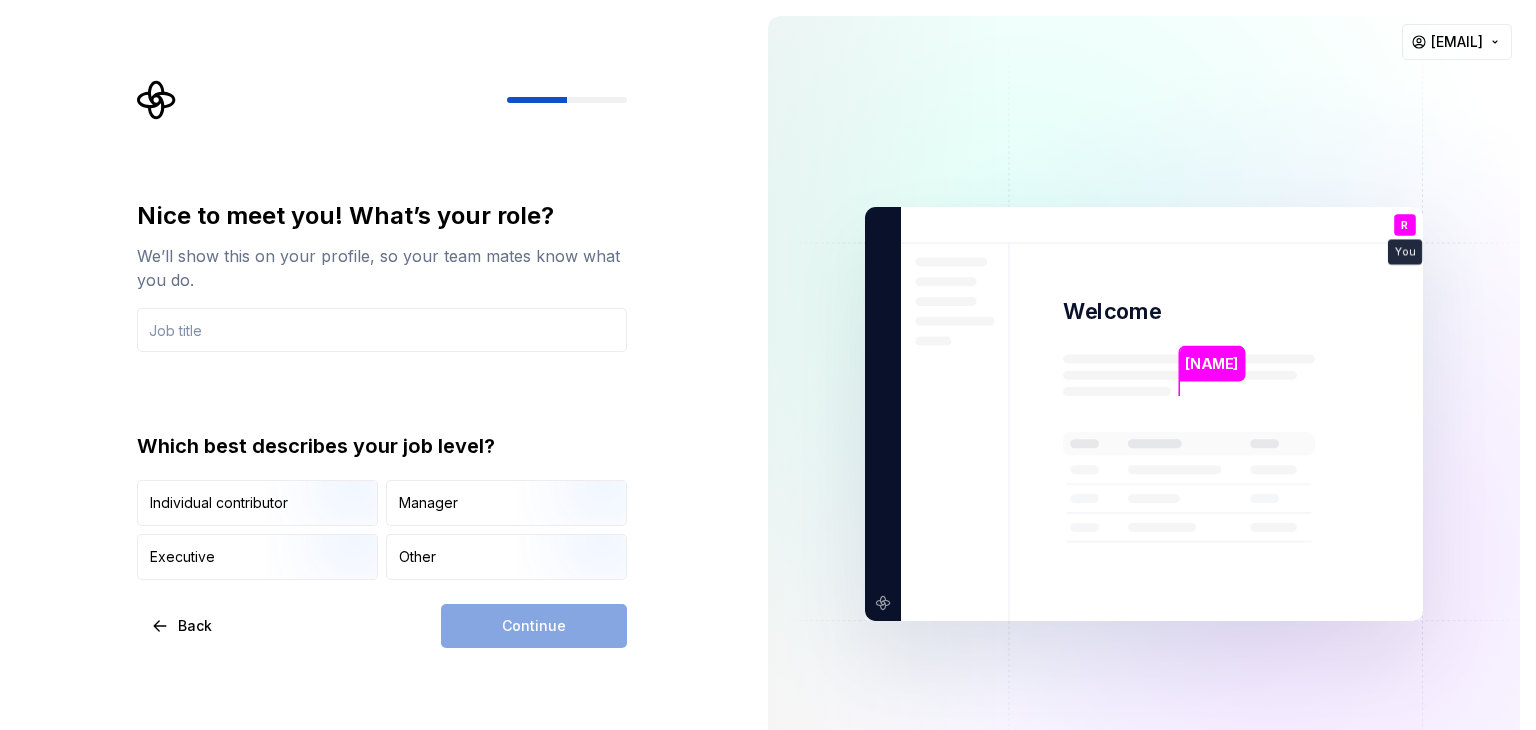 click at bounding box center [382, 330] 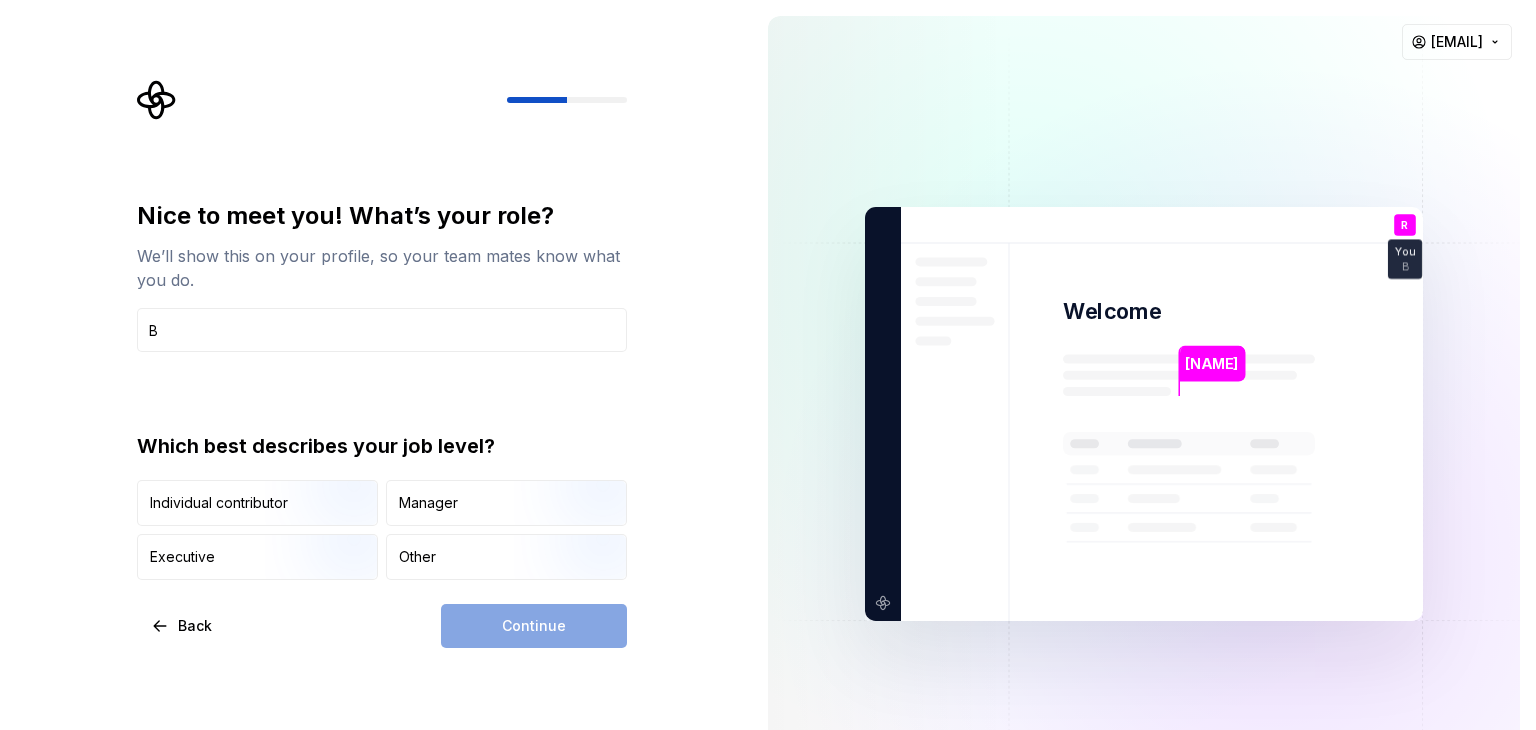type on "B" 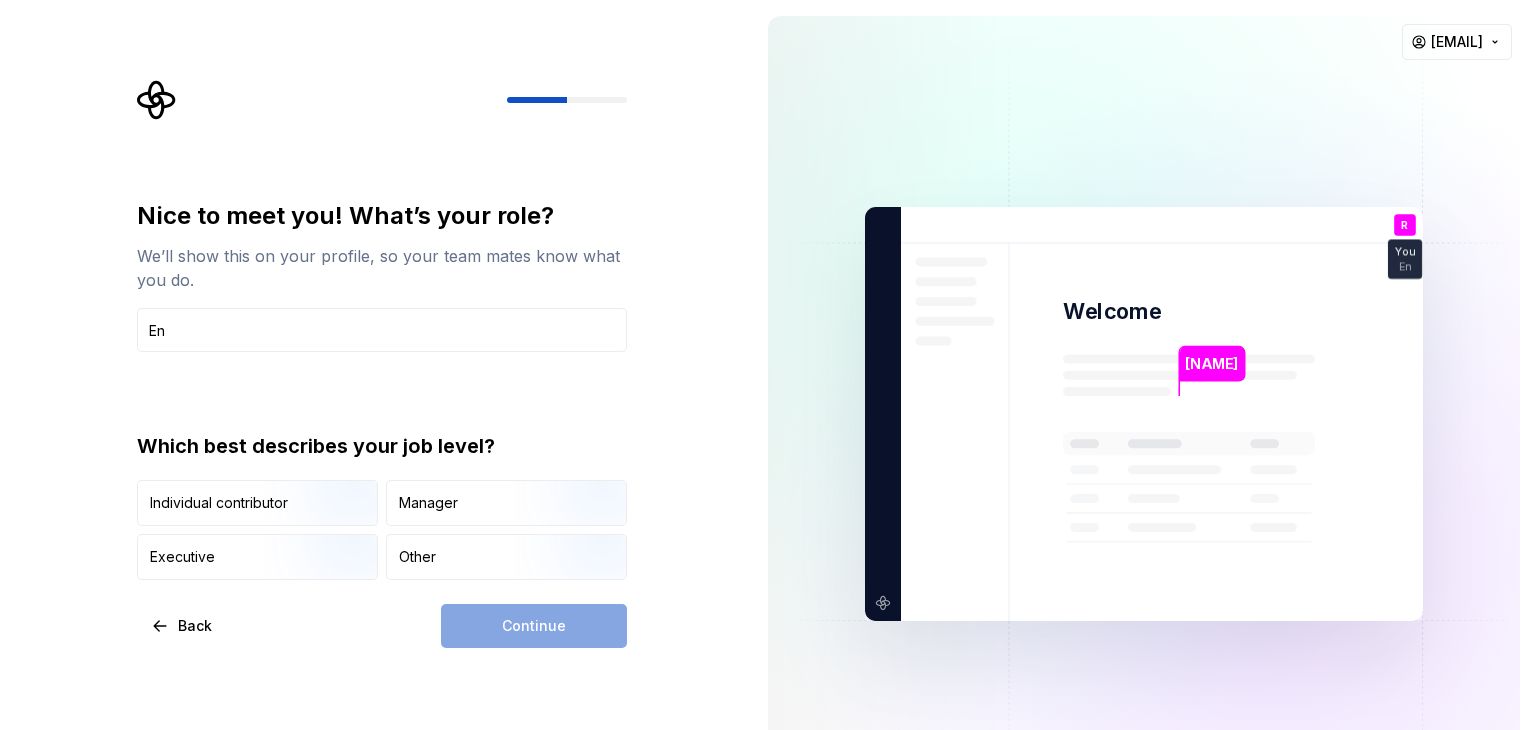 type on "E" 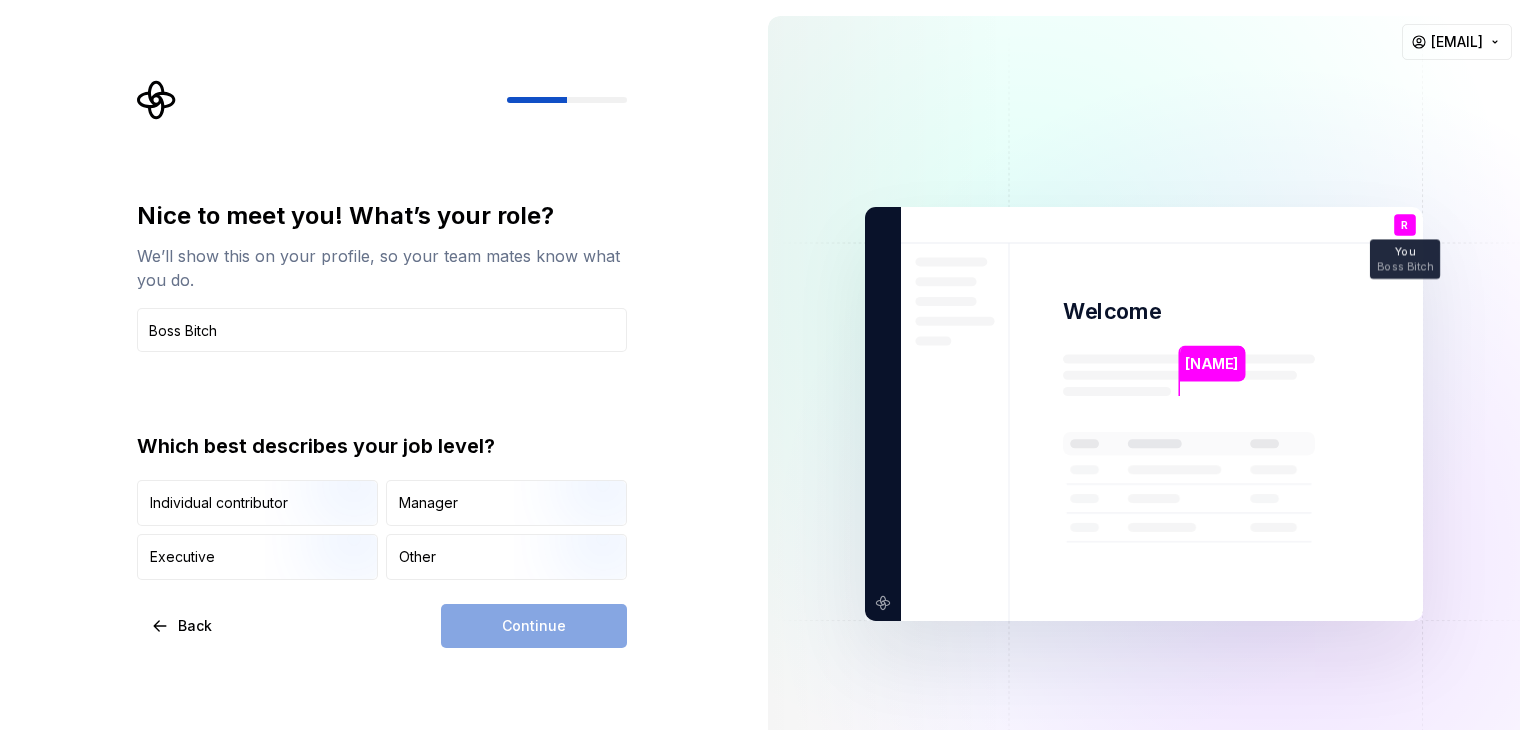 click on "Continue" at bounding box center (534, 626) 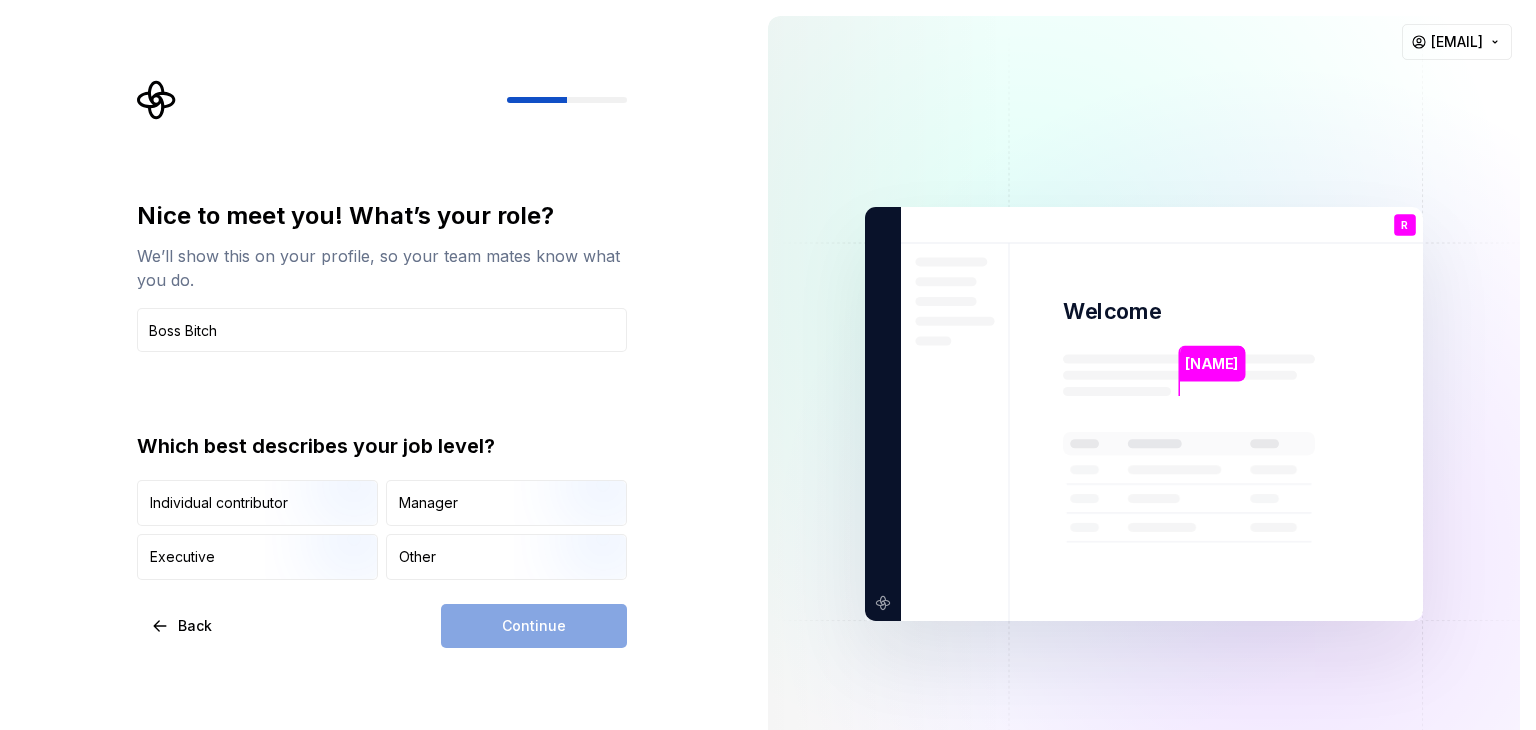 click on "Continue" at bounding box center [534, 626] 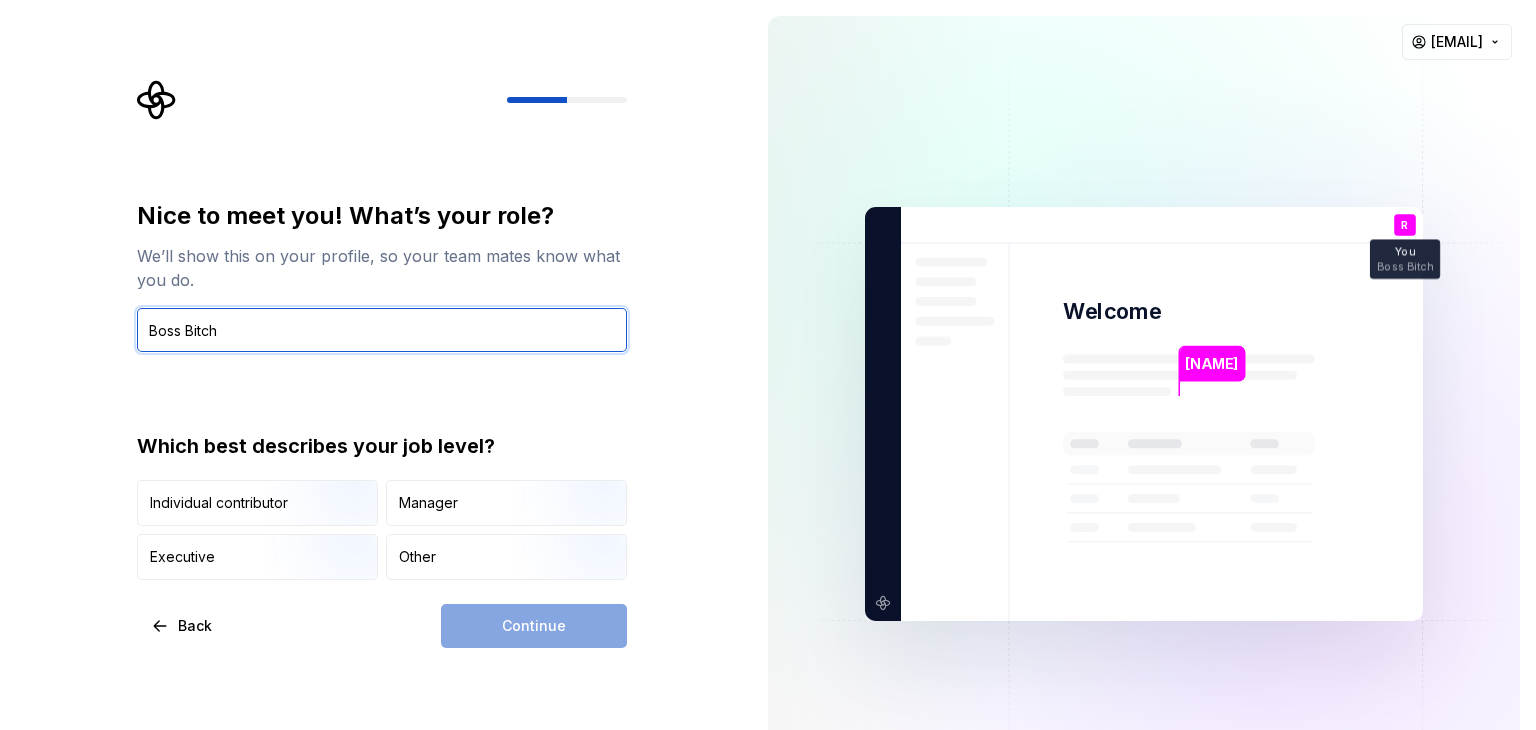 click on "Boss Bitch" at bounding box center (382, 330) 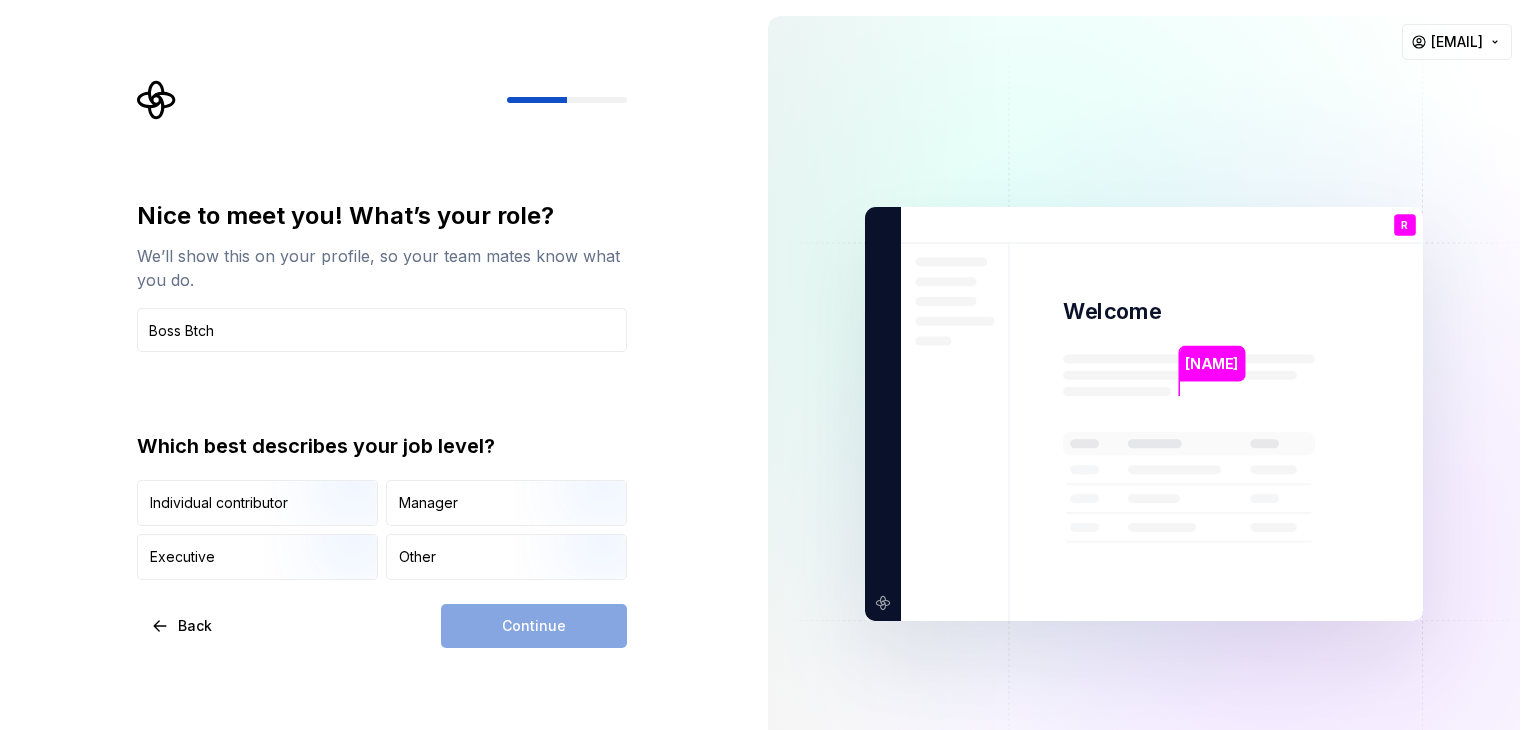 click on "Nice to meet you! What’s your role? We’ll show this on your profile, so your team mates know what you do. Boss Btch Which best describes your job level? Individual contributor Manager Executive Other Back Continue" at bounding box center [376, 414] 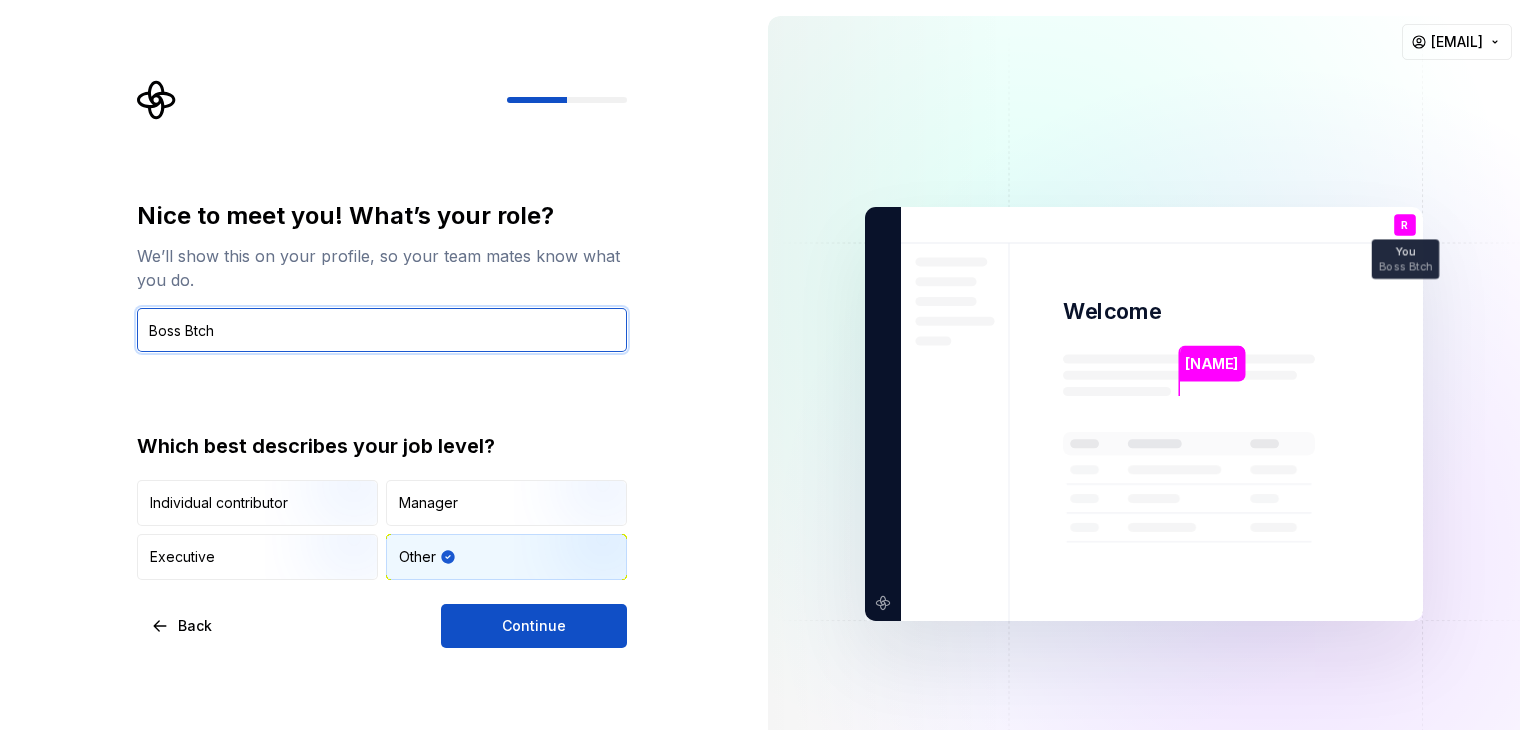 click on "Boss Btch" at bounding box center (382, 330) 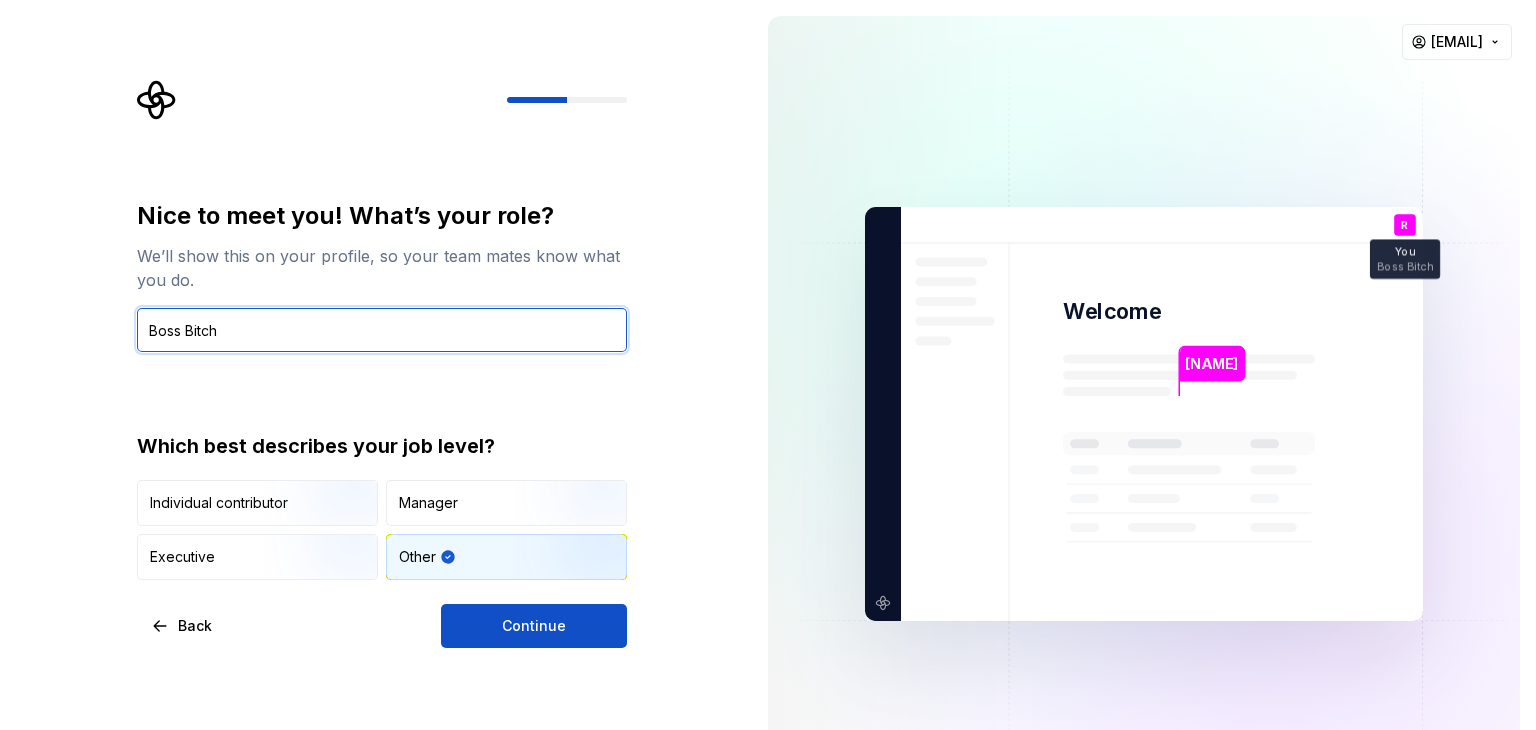 type on "Boss Bitch" 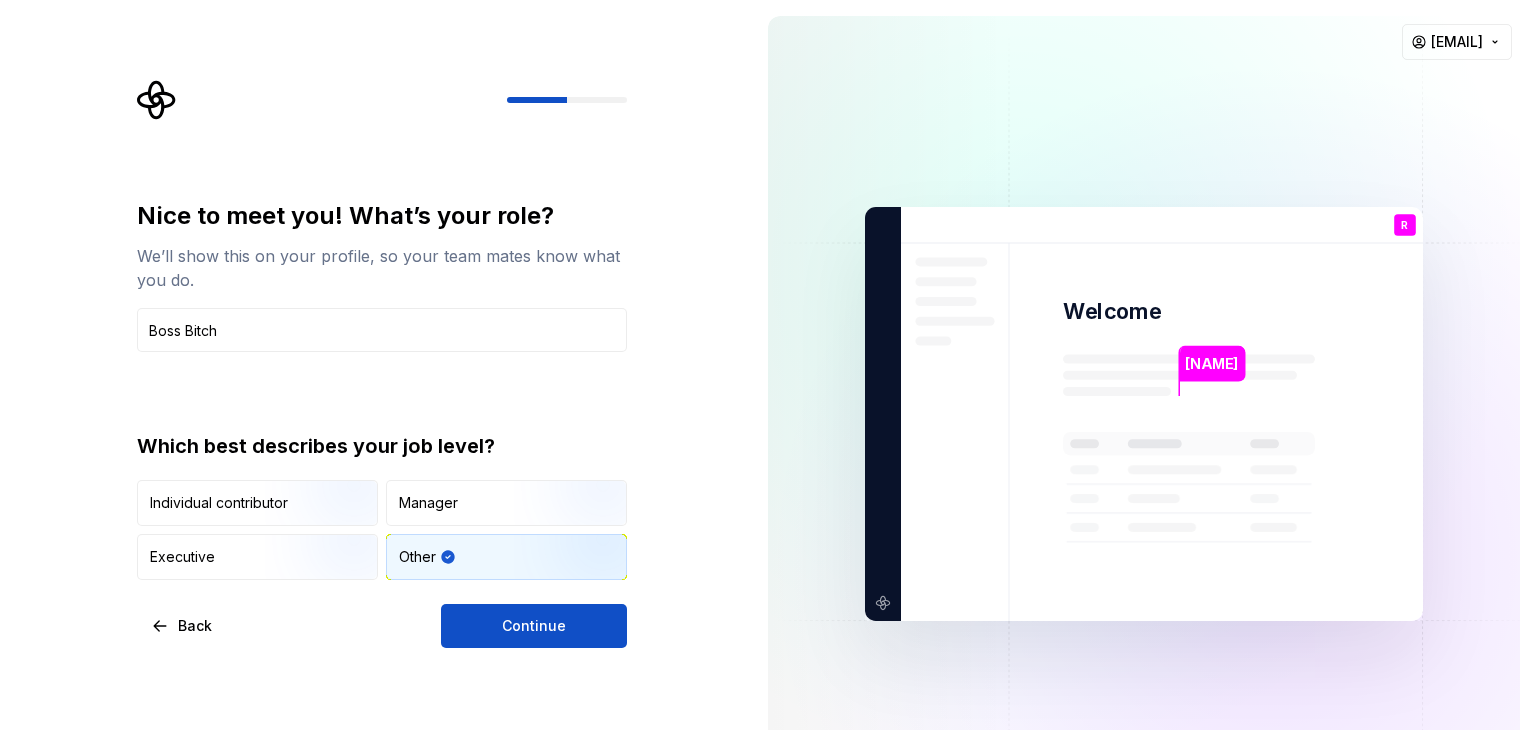click at bounding box center [329, 582] 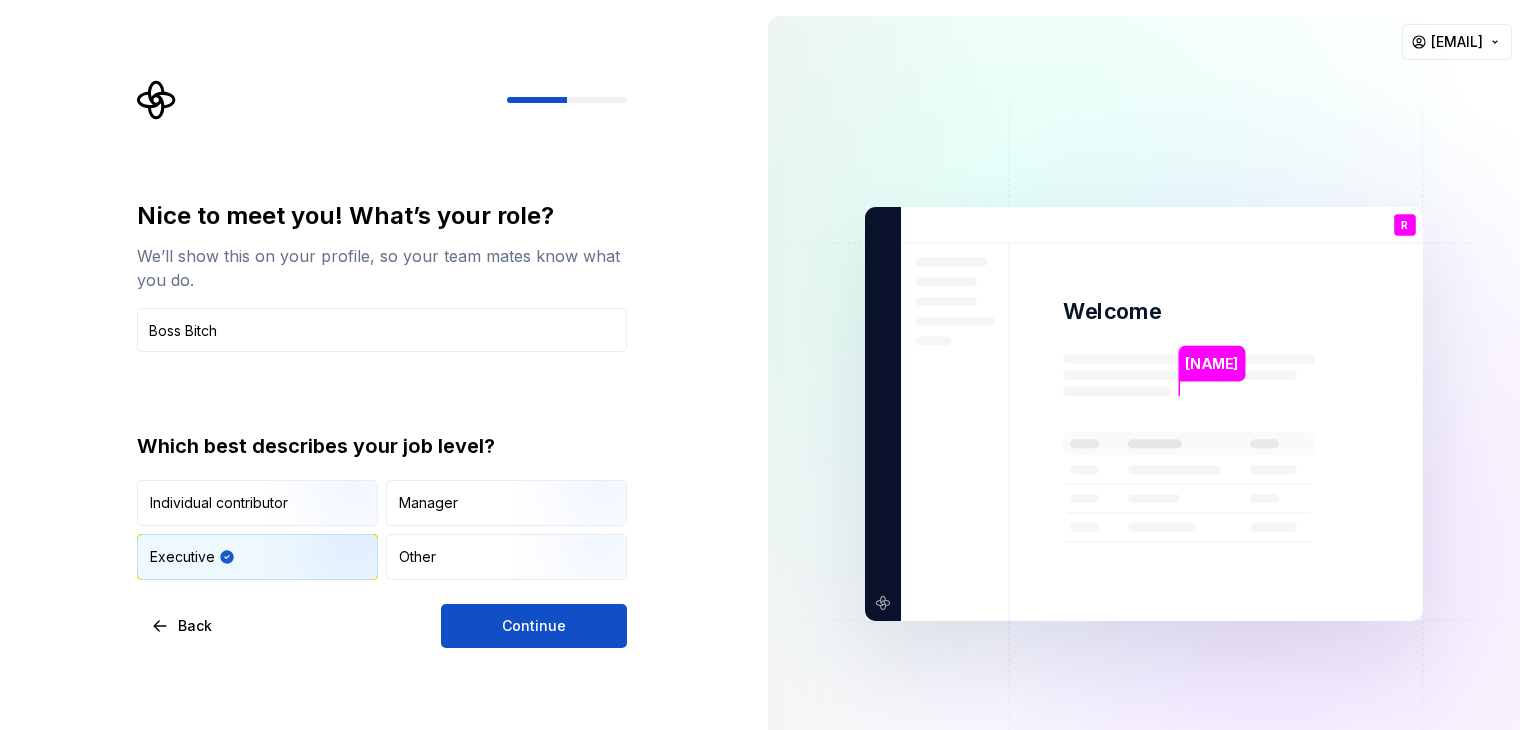click on "Continue" at bounding box center [534, 626] 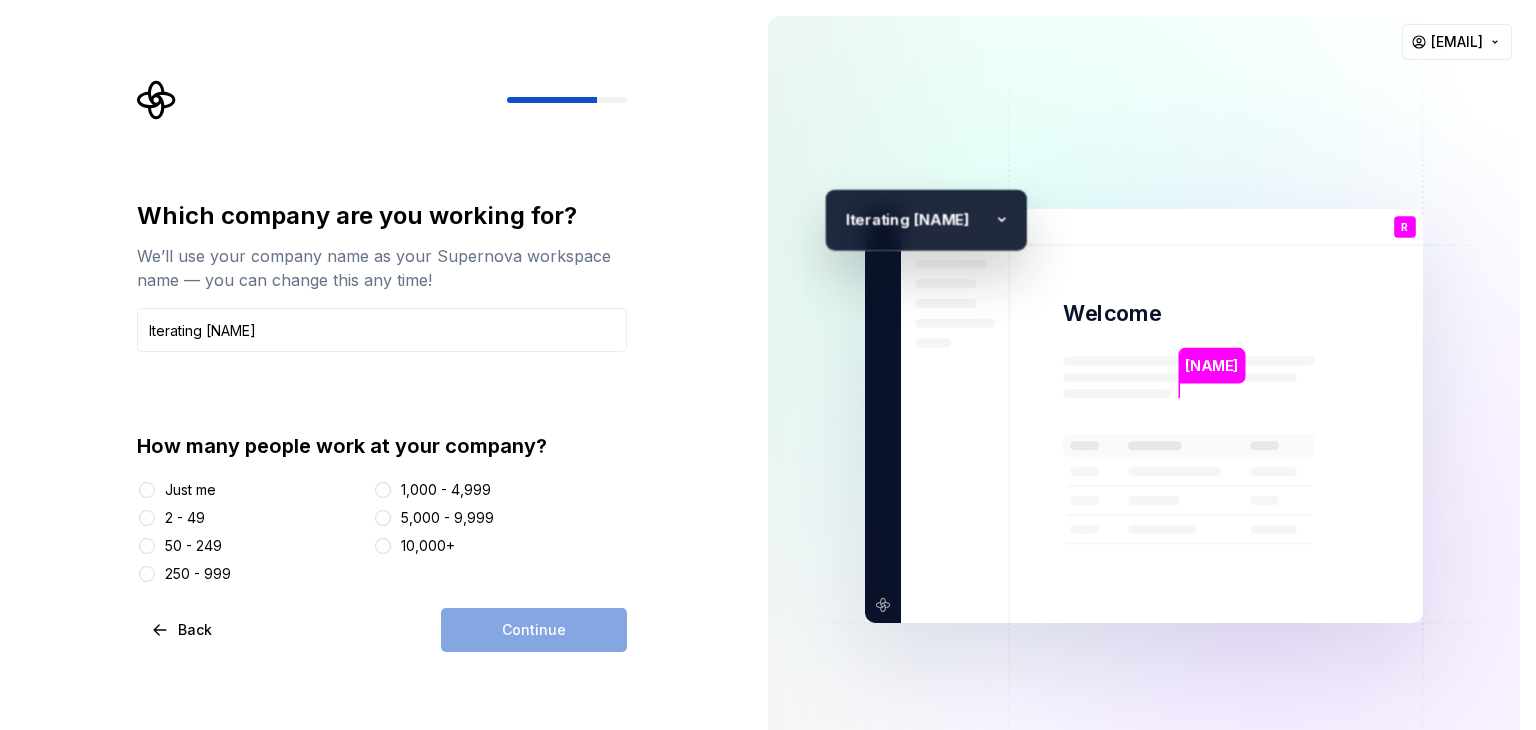 type on "Iterating [NAME]" 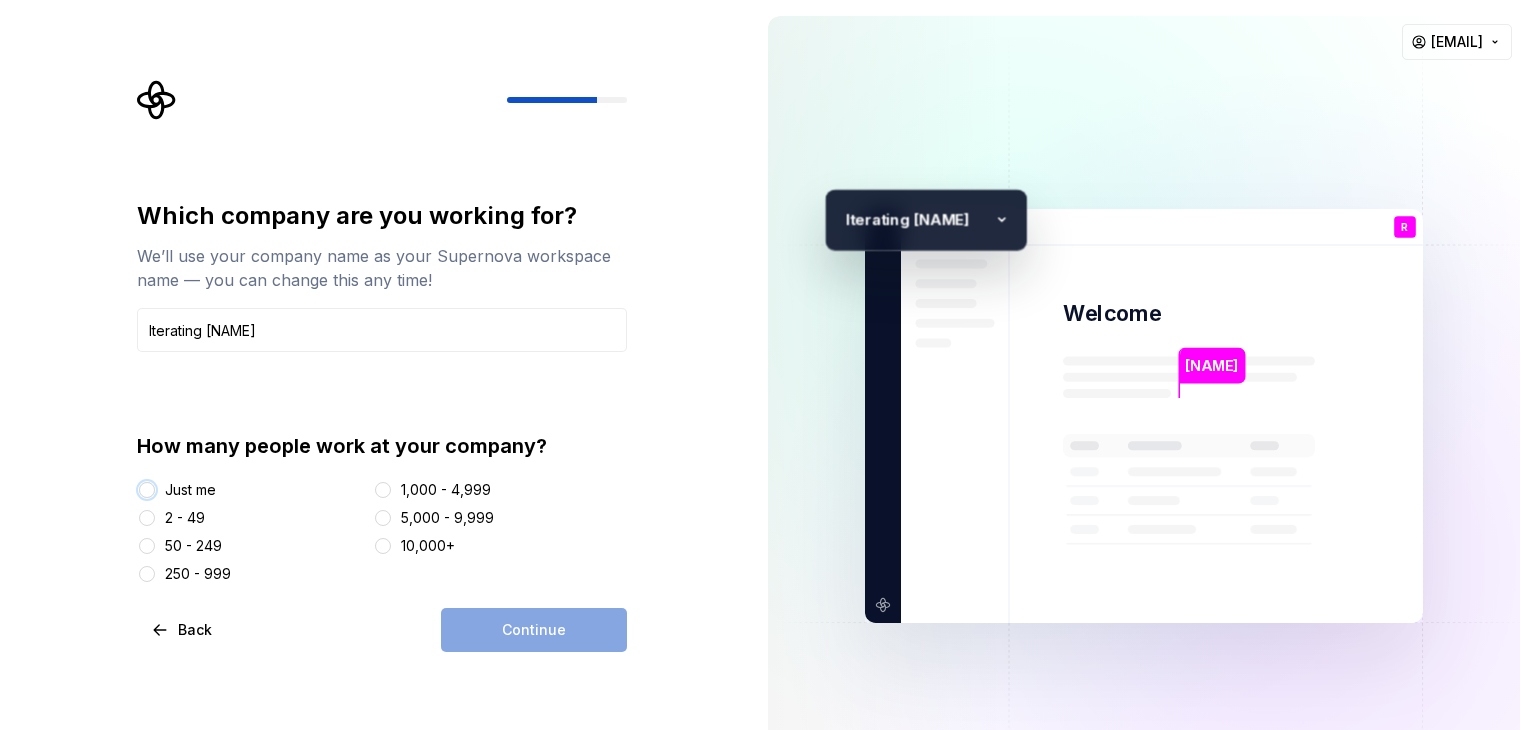 click on "Just me" at bounding box center [147, 490] 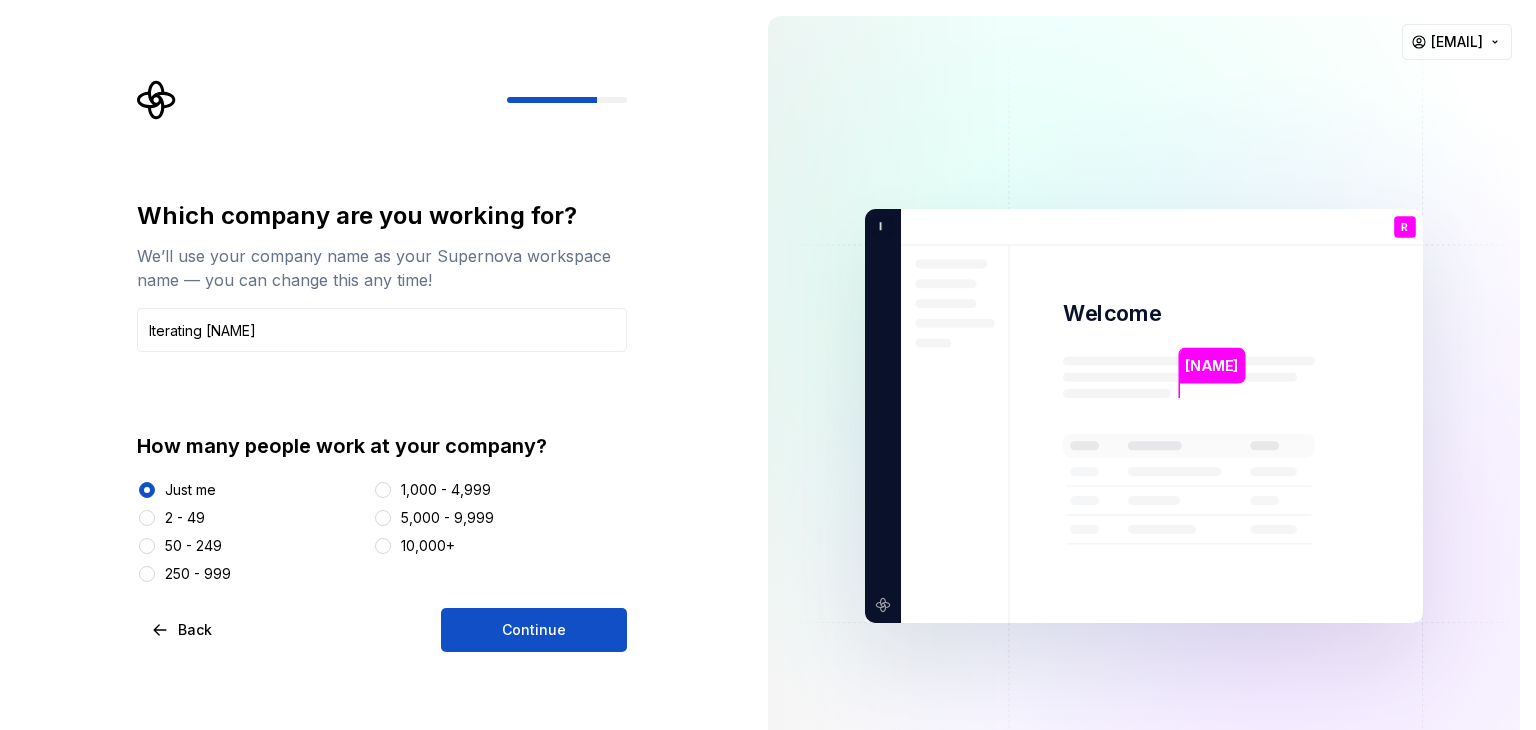 click on "Continue" at bounding box center (534, 630) 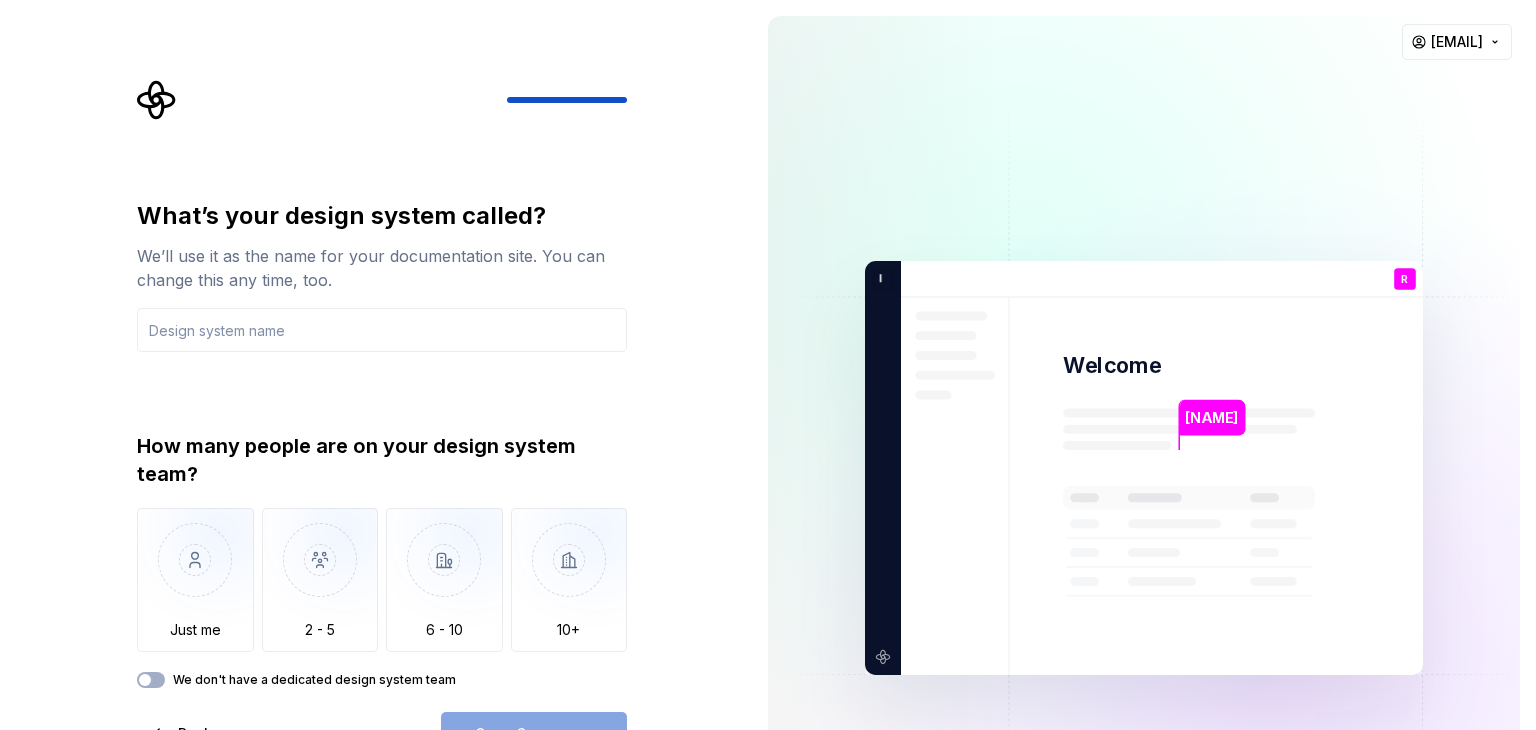 click at bounding box center (382, 330) 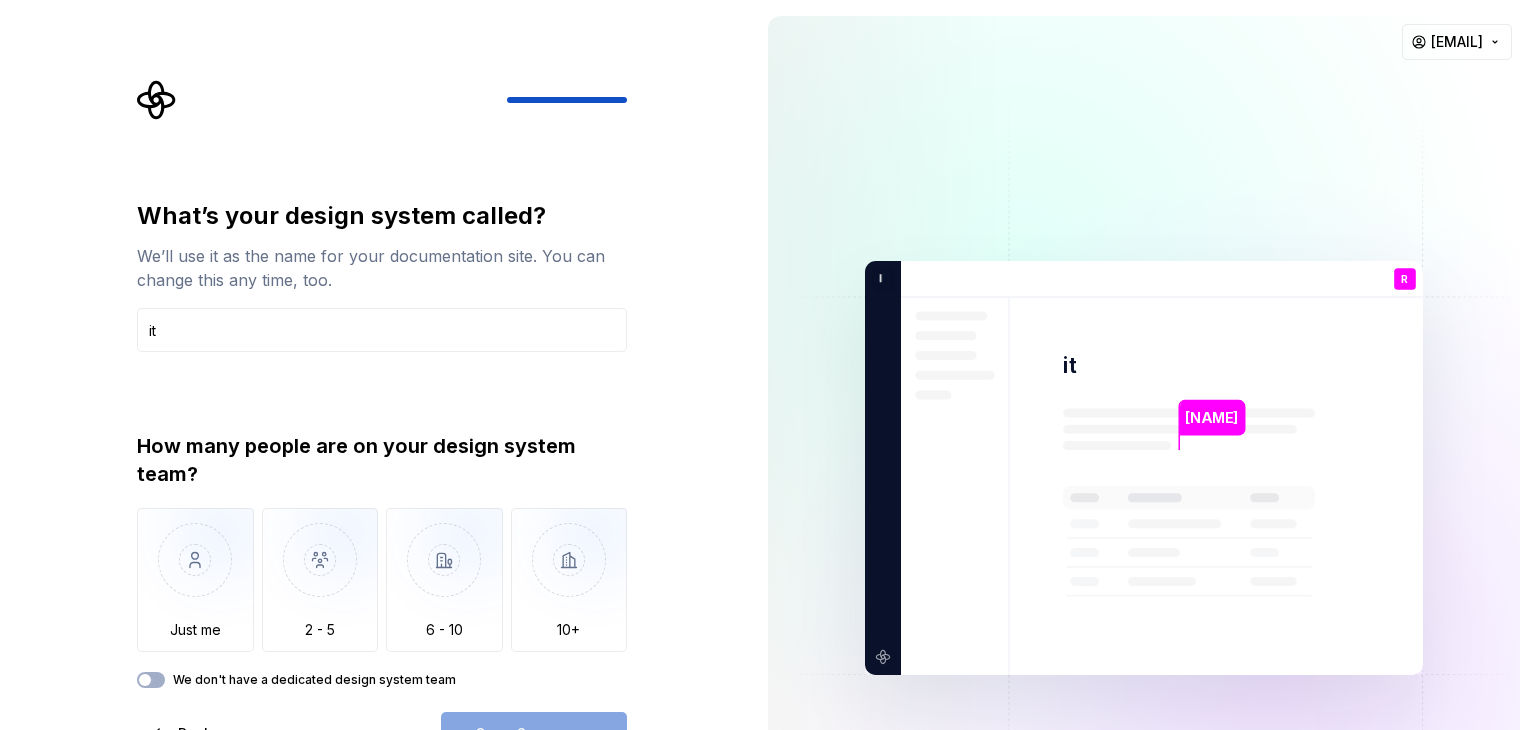 type on "i" 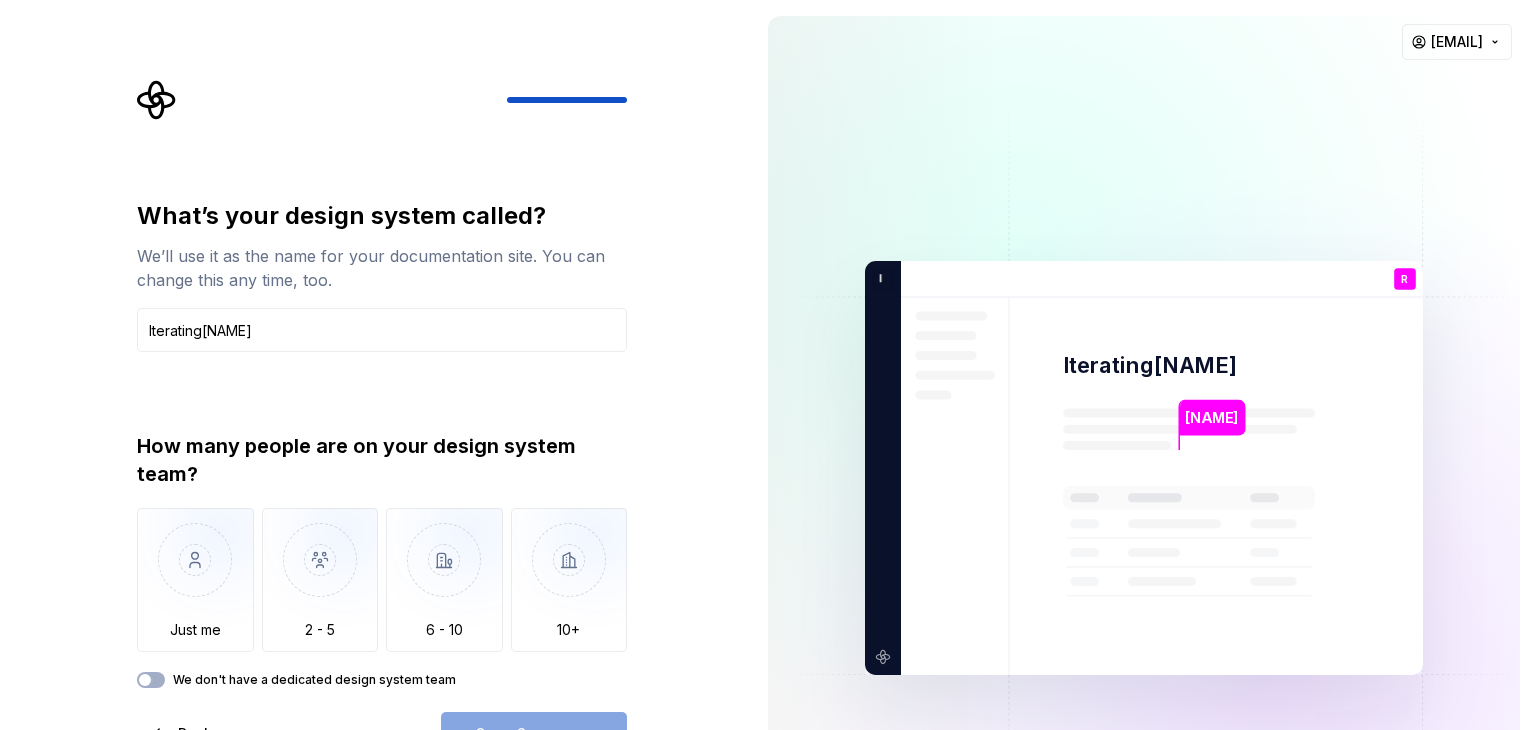 type on "Iterating[NAME]" 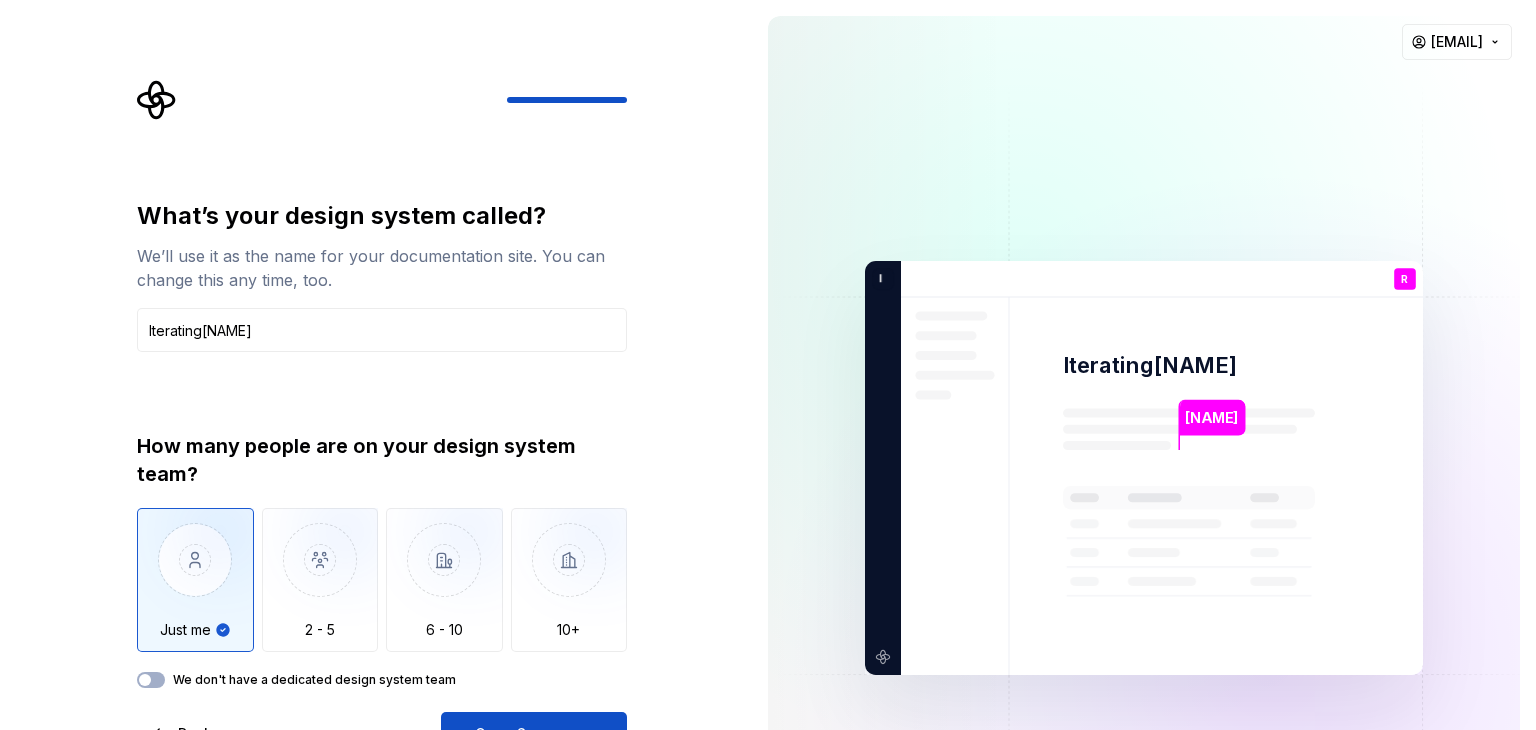 click on "We don't have a dedicated design system team" at bounding box center (151, 680) 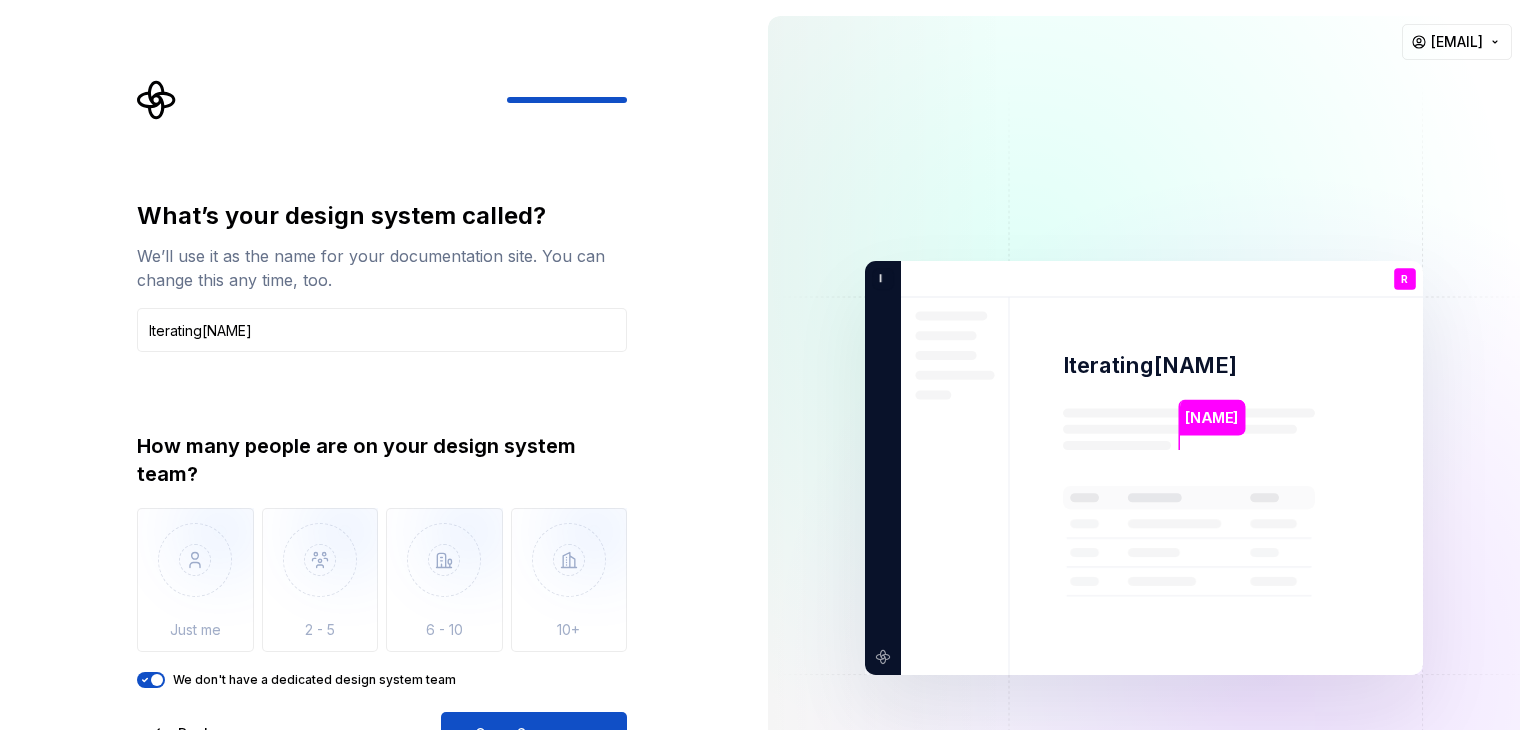 click on "Open Supernova" at bounding box center (534, 734) 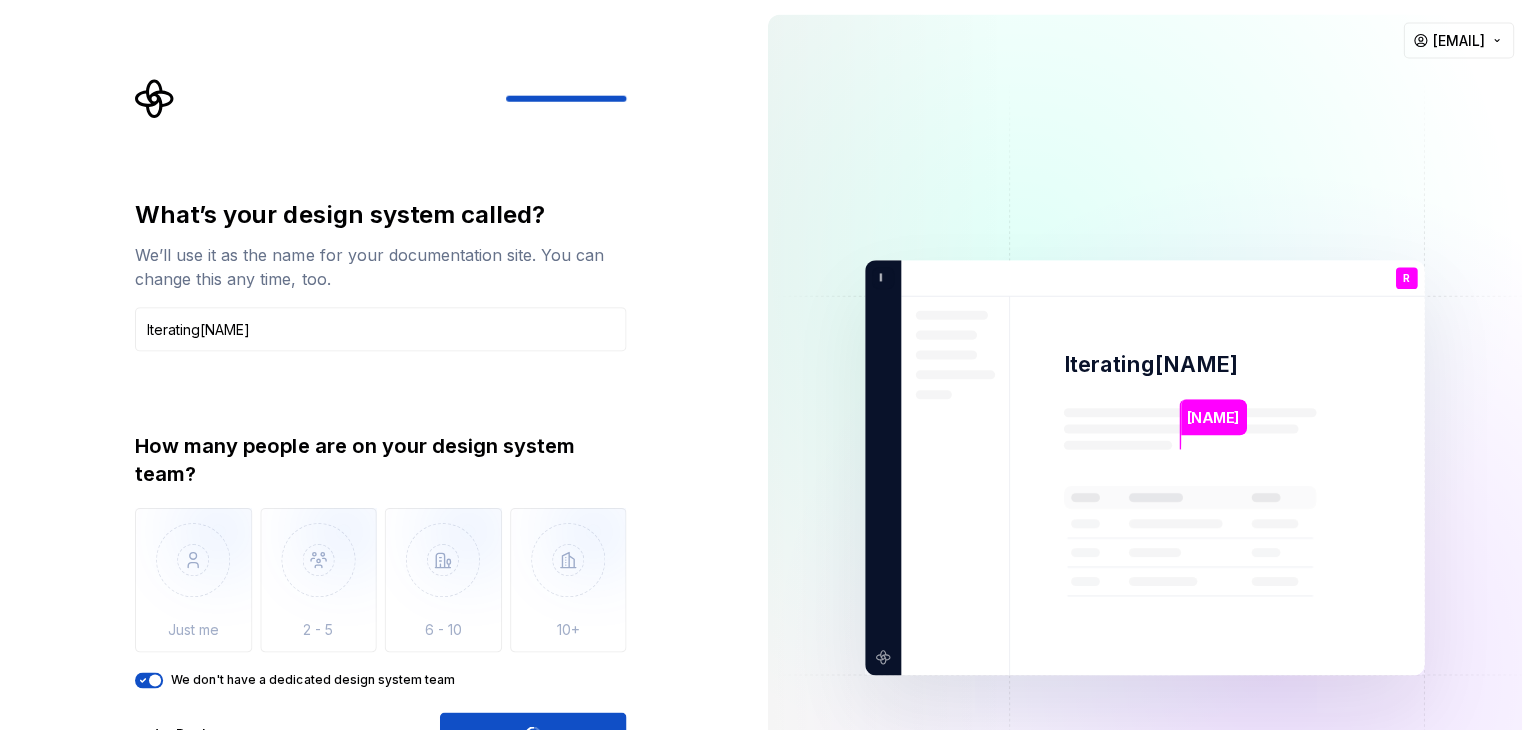 scroll, scrollTop: 0, scrollLeft: 0, axis: both 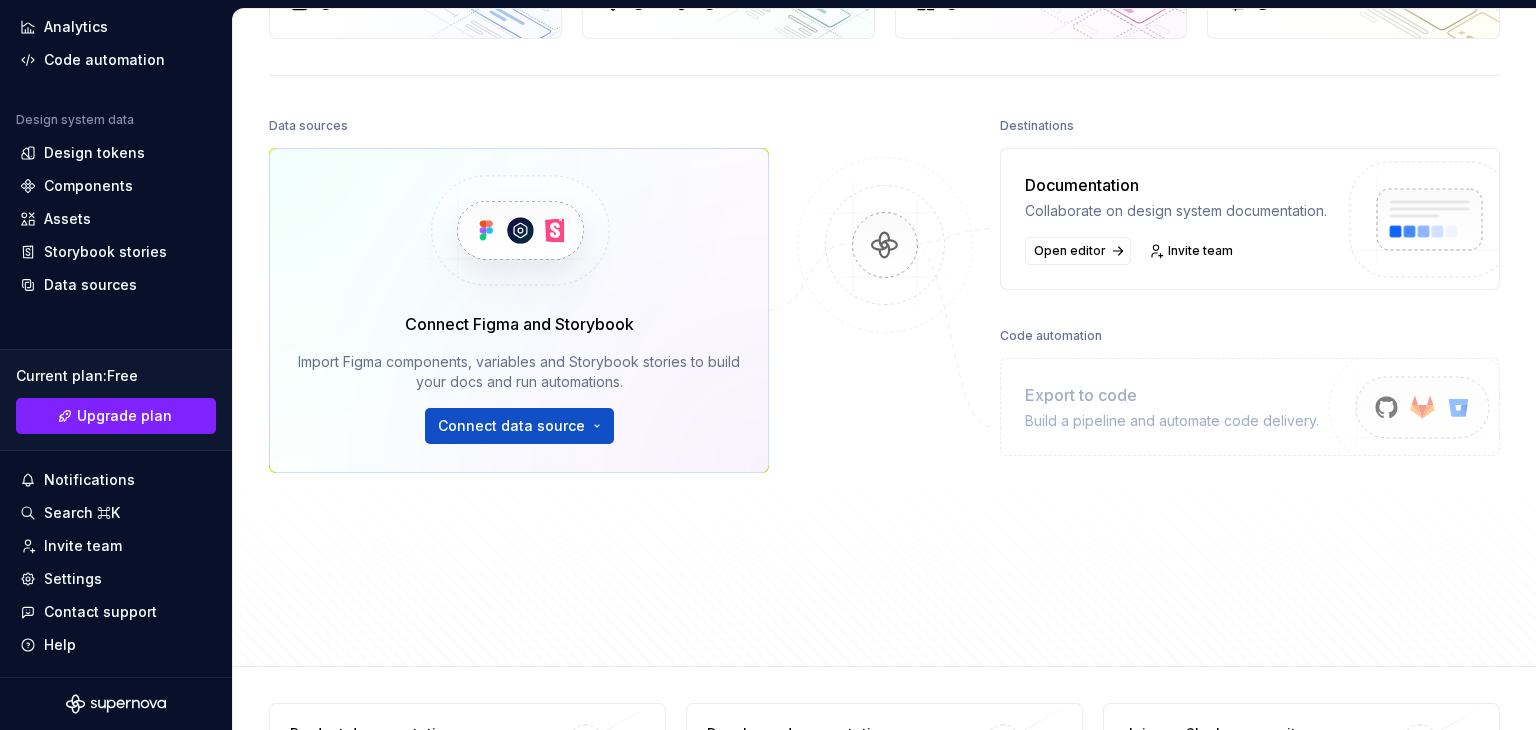 click at bounding box center (885, 265) 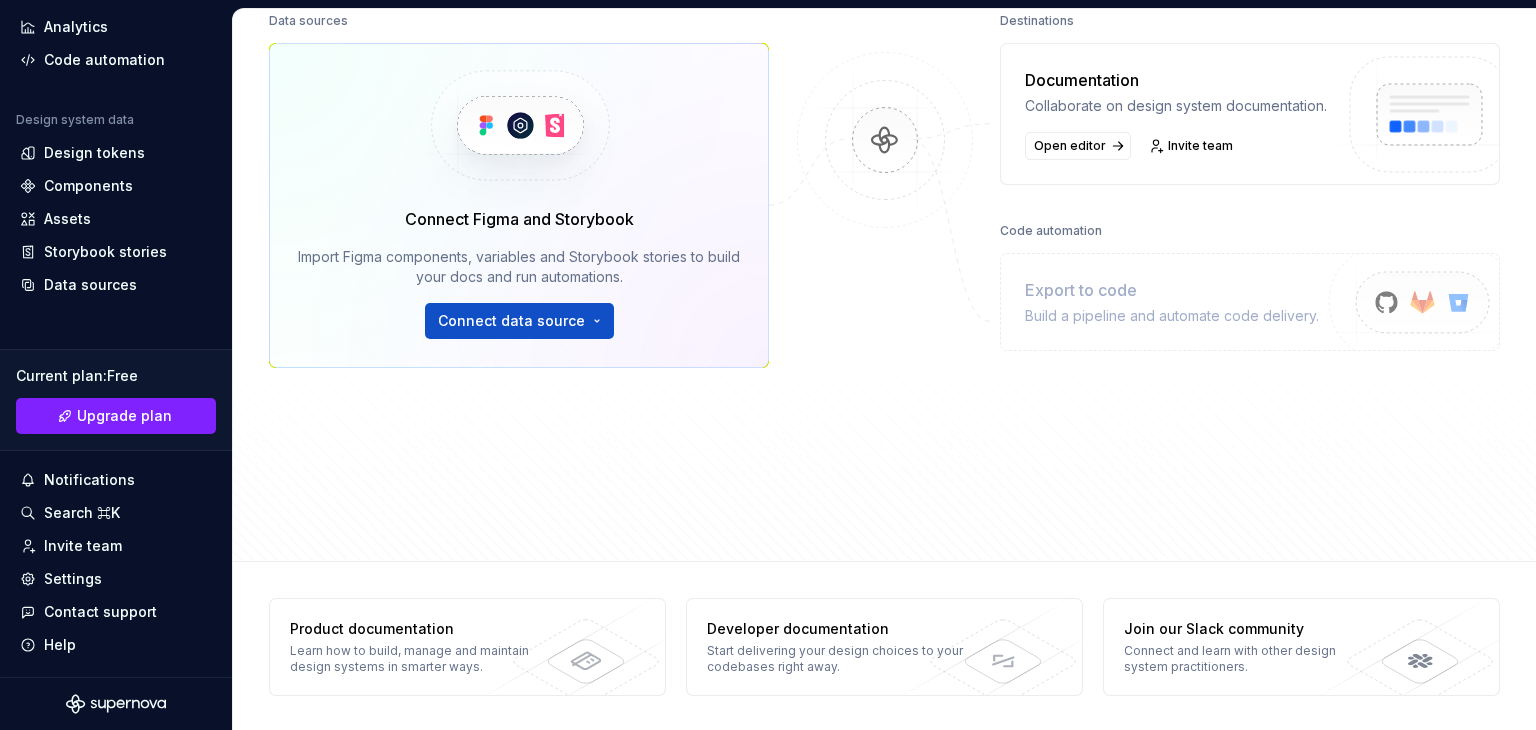 click on "Design tokens" at bounding box center (116, 153) 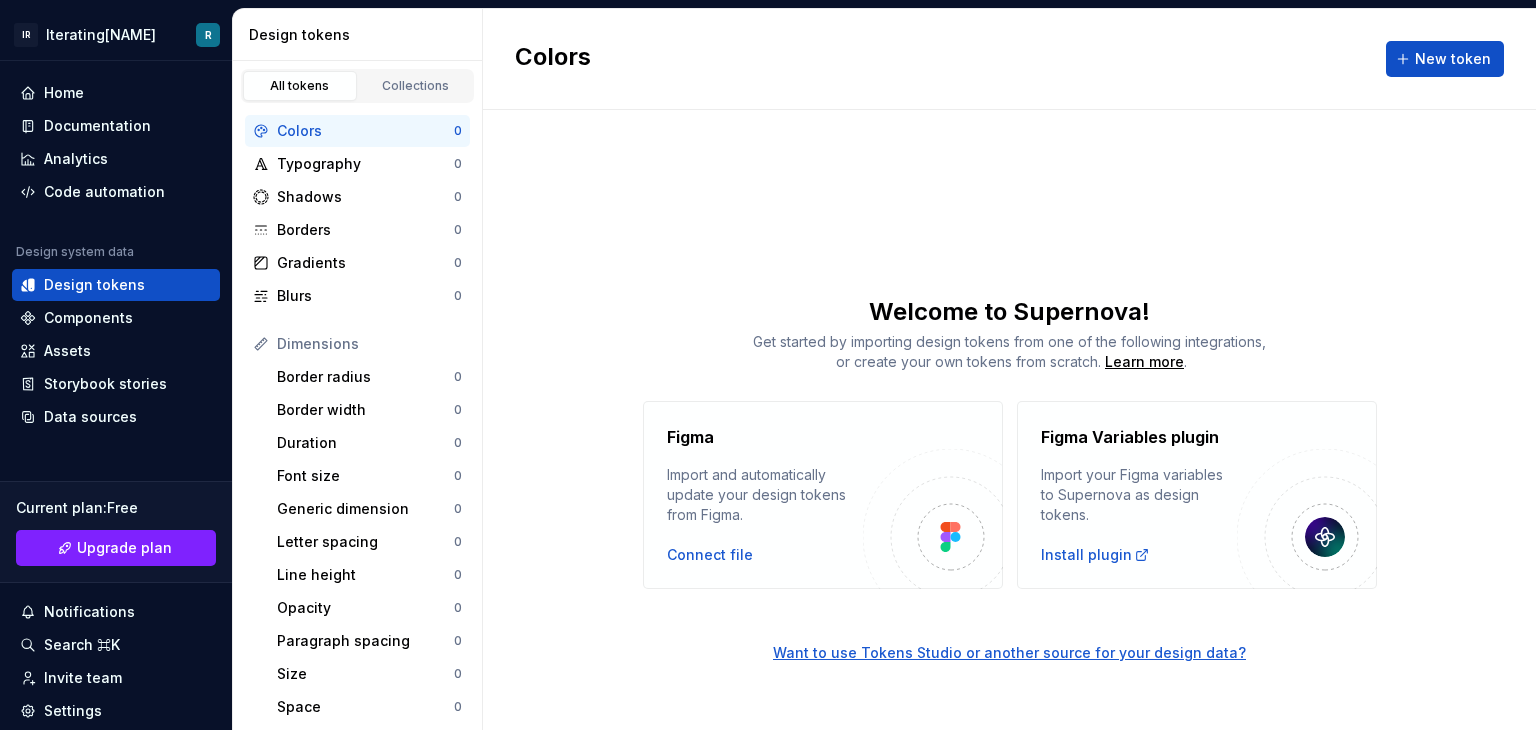 scroll, scrollTop: 0, scrollLeft: 0, axis: both 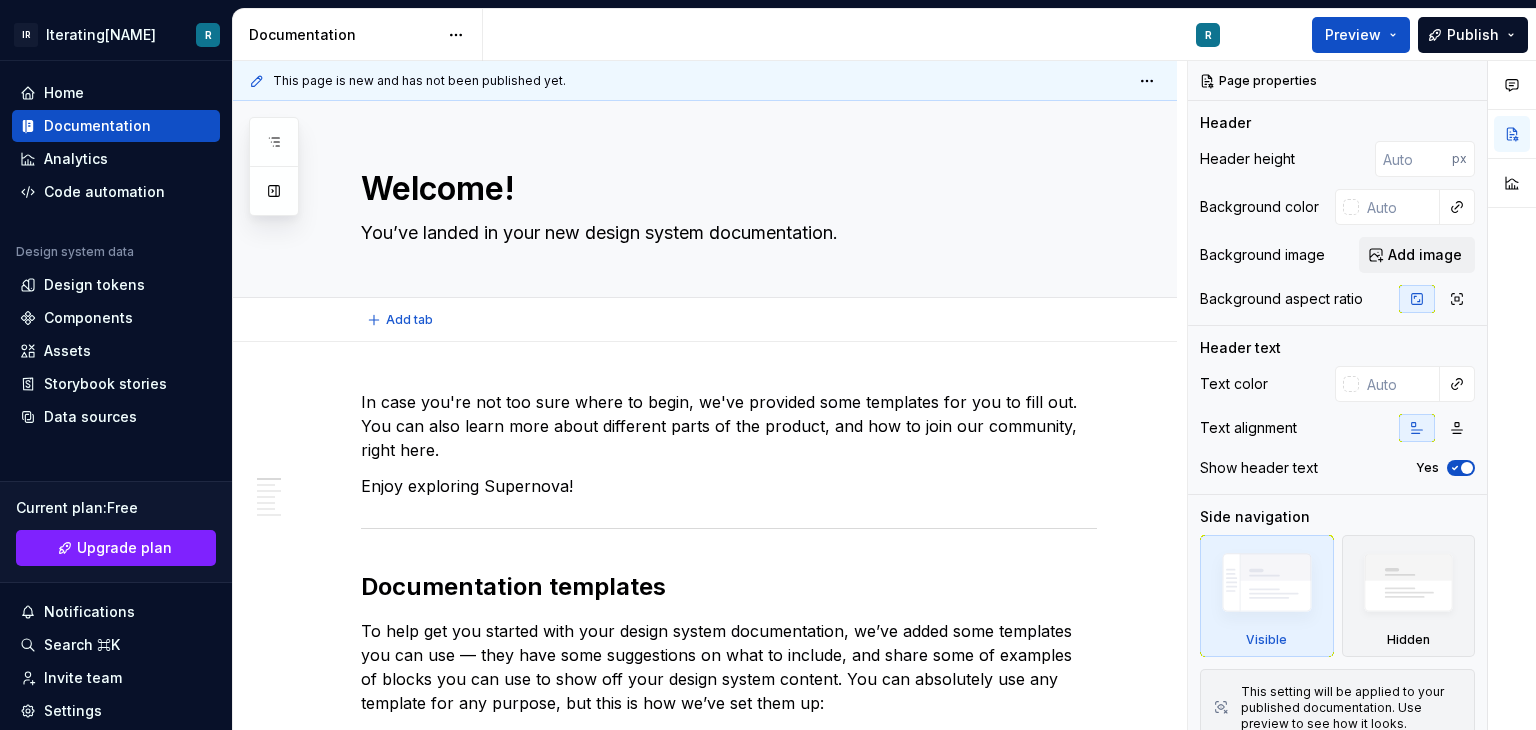 type on "*" 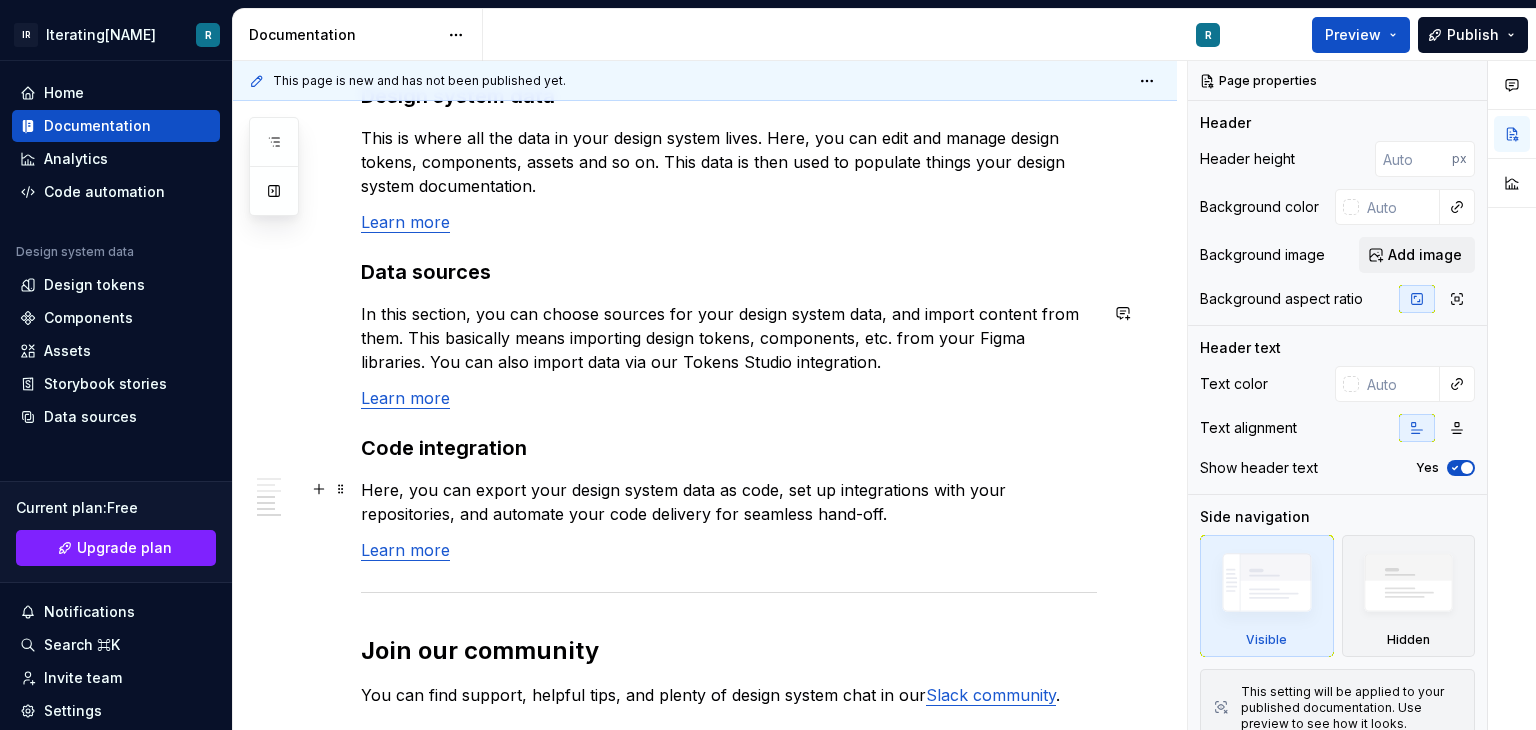 scroll, scrollTop: 1764, scrollLeft: 0, axis: vertical 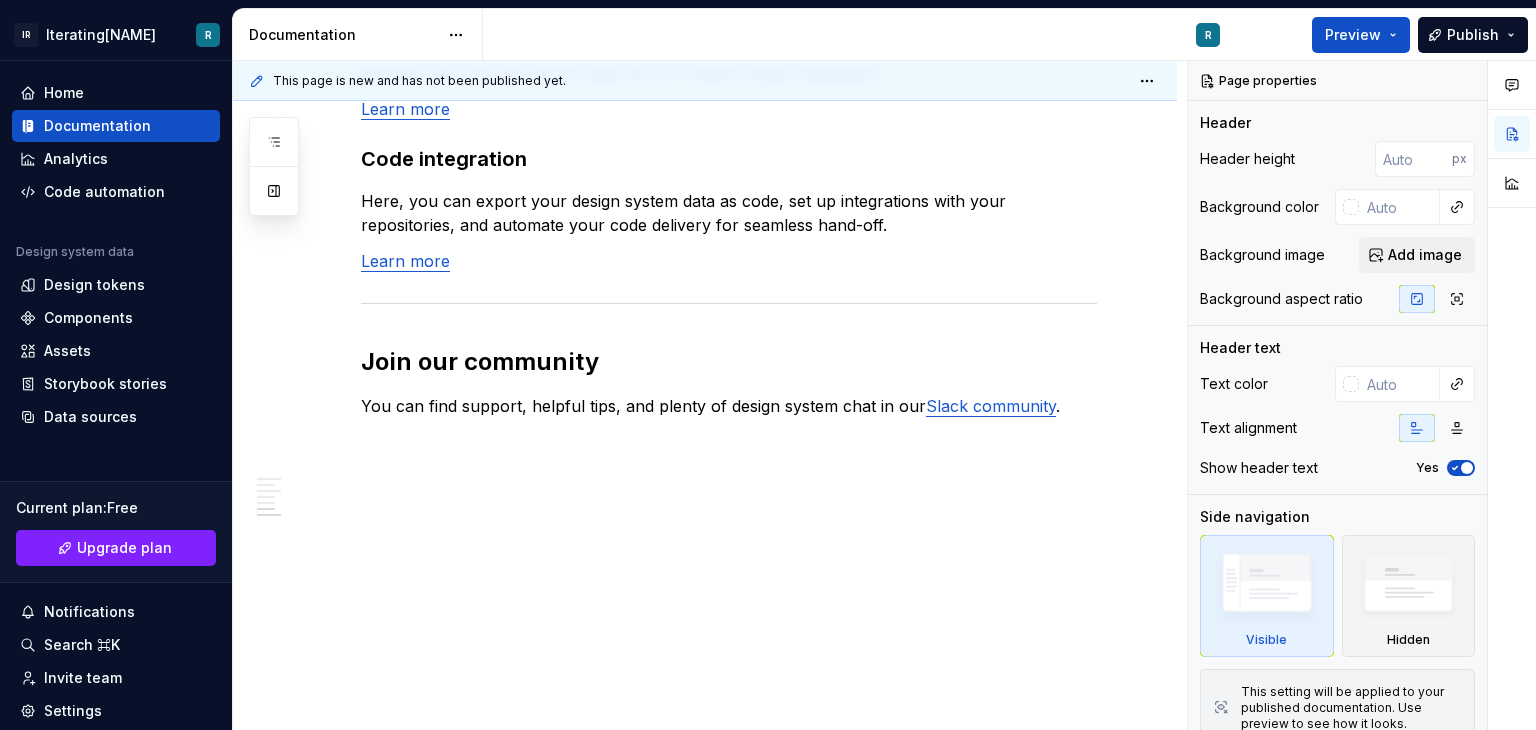 click on "Home" at bounding box center [64, 93] 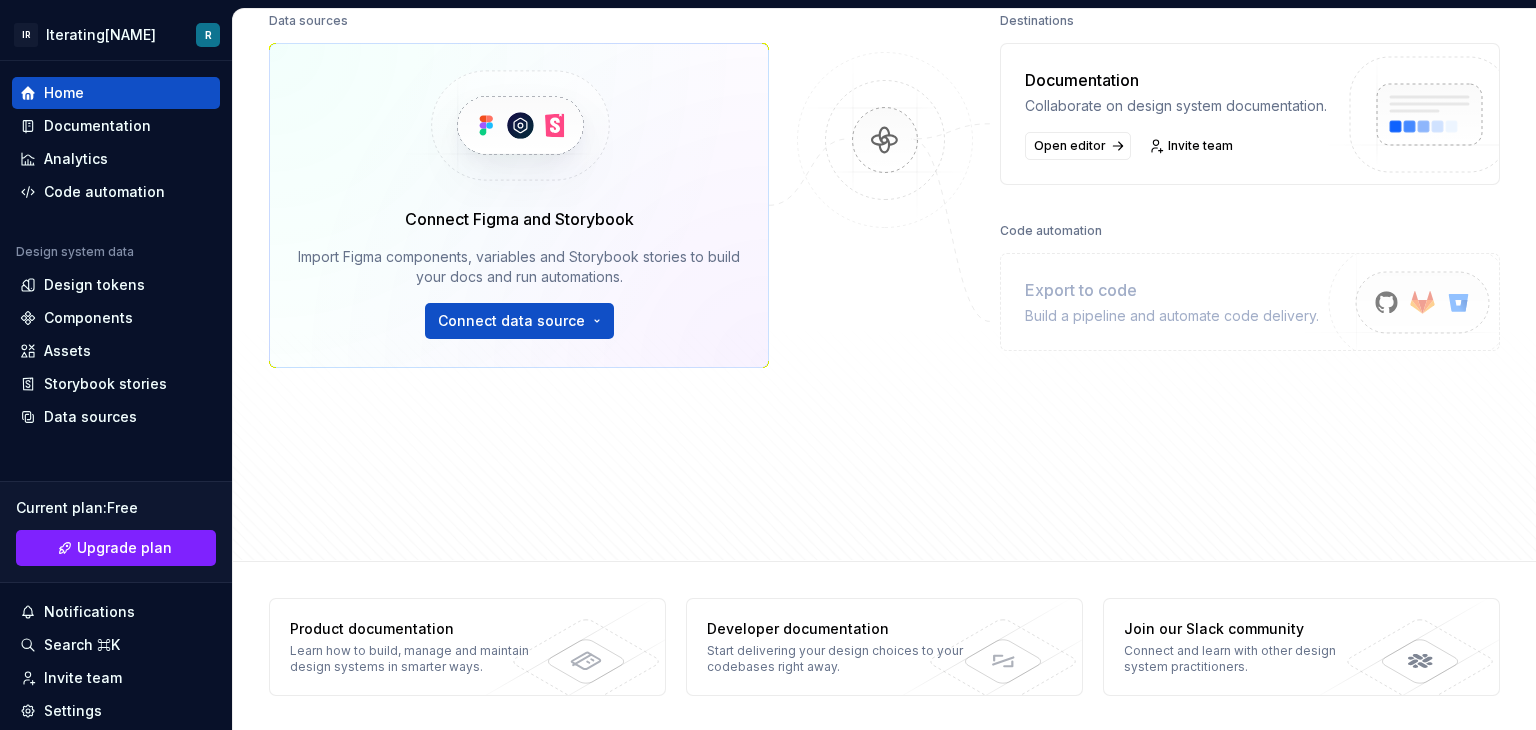 scroll, scrollTop: 0, scrollLeft: 0, axis: both 